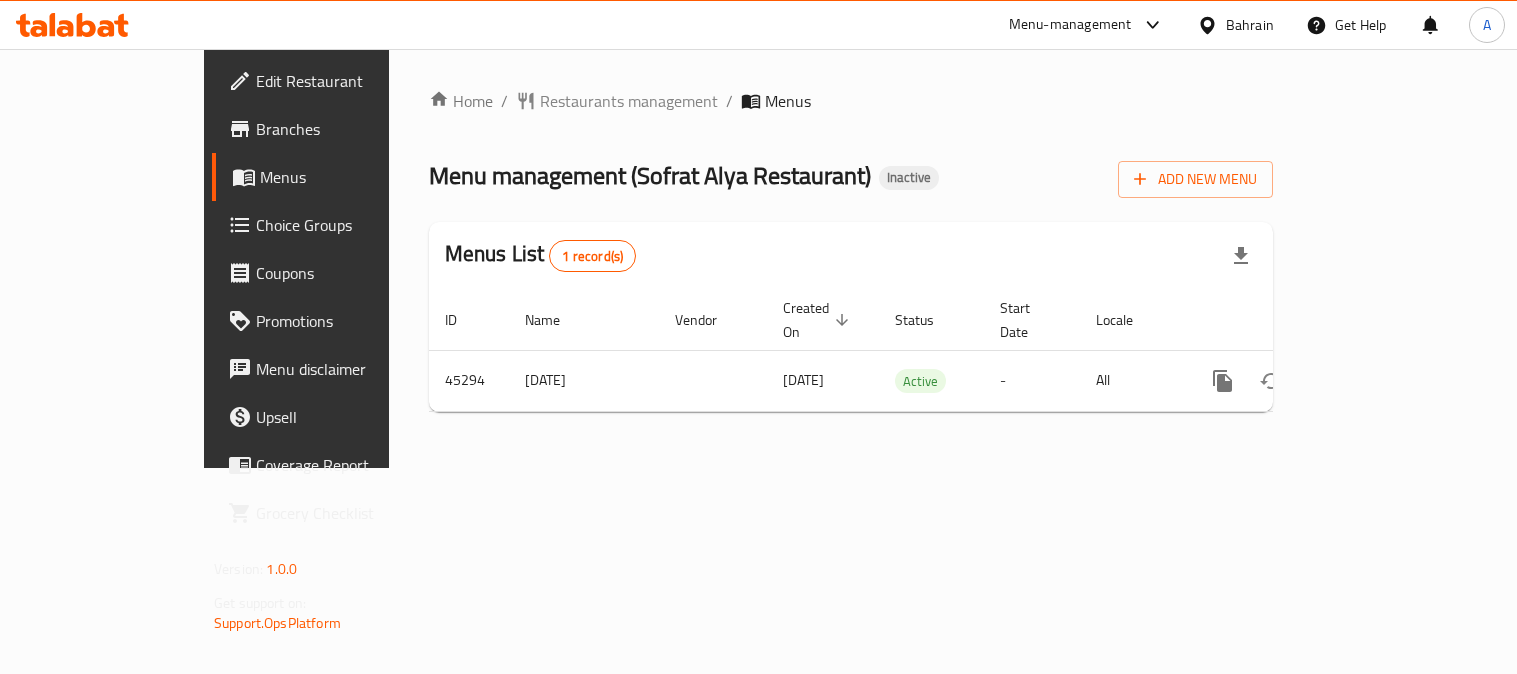 scroll, scrollTop: 0, scrollLeft: 0, axis: both 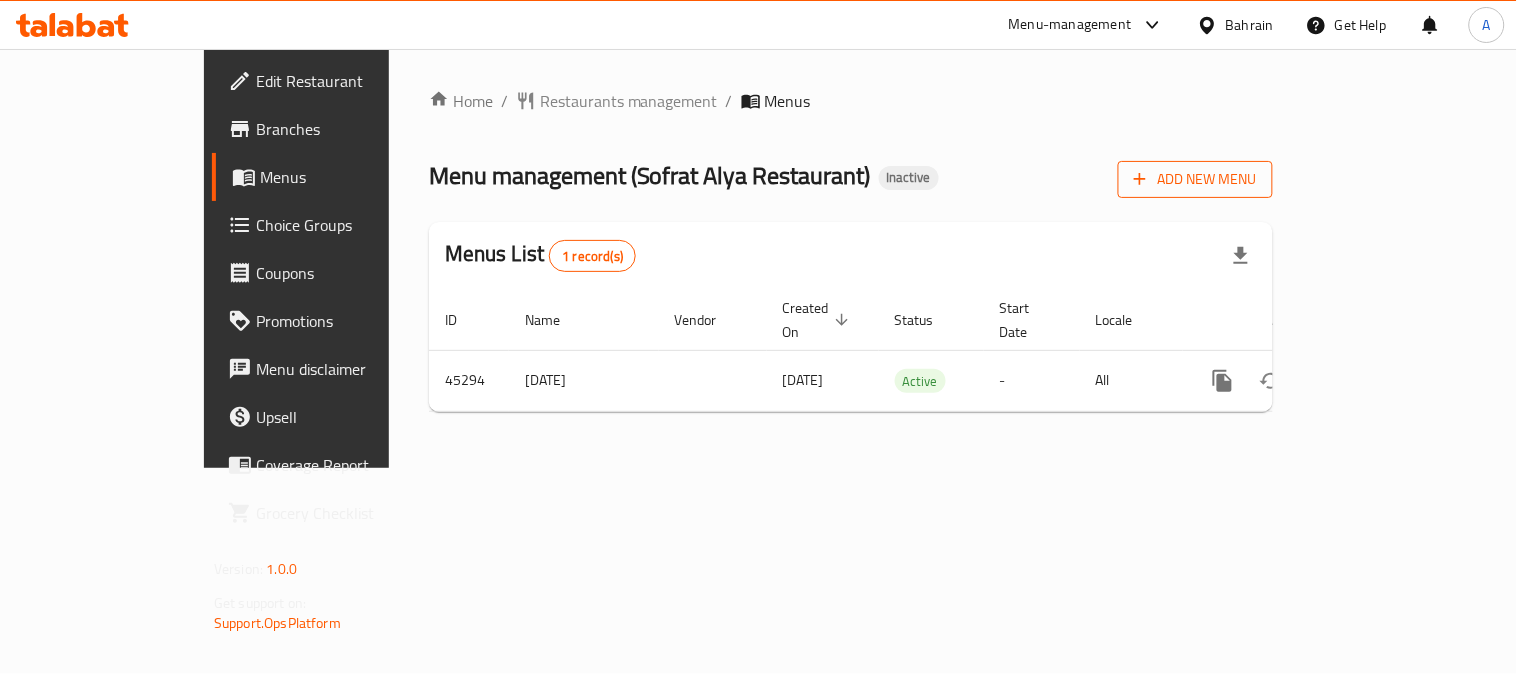 click on "Add New Menu" at bounding box center (1195, 179) 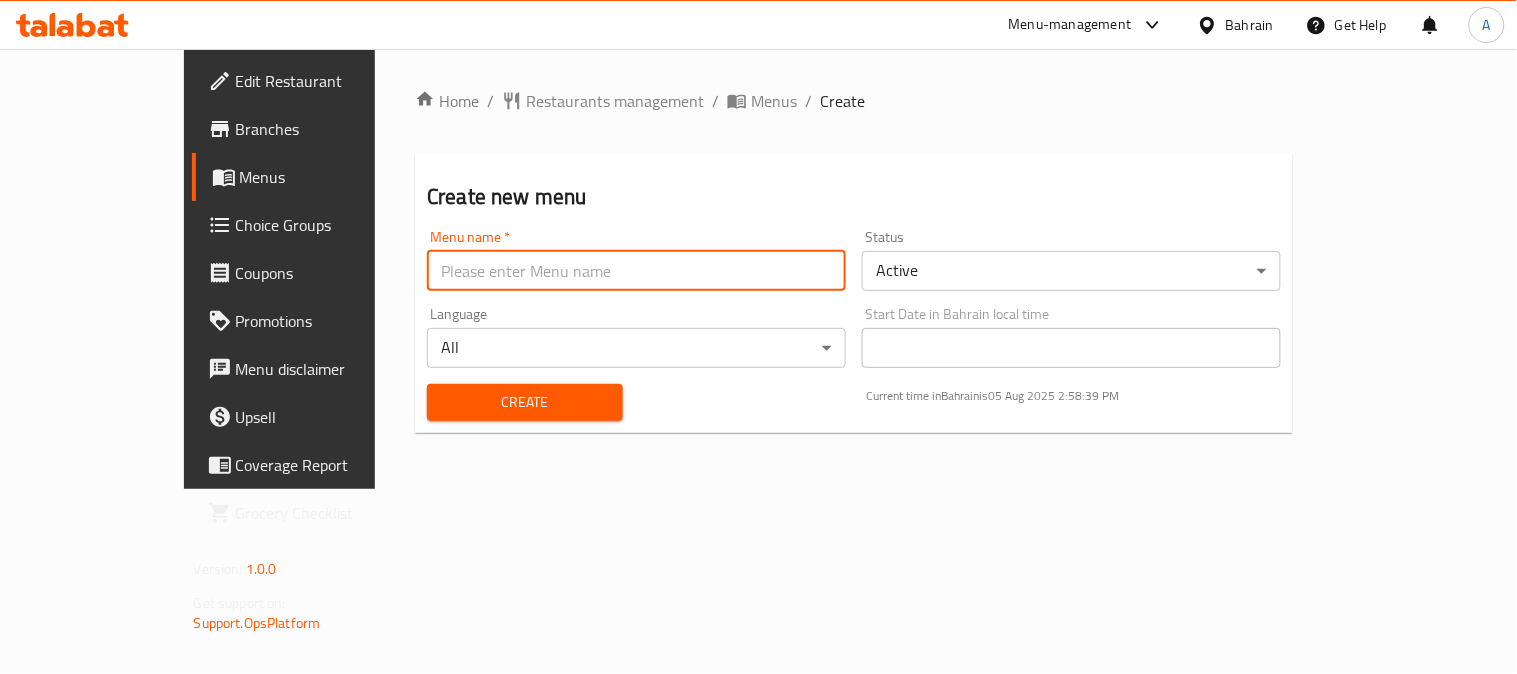 click at bounding box center [636, 271] 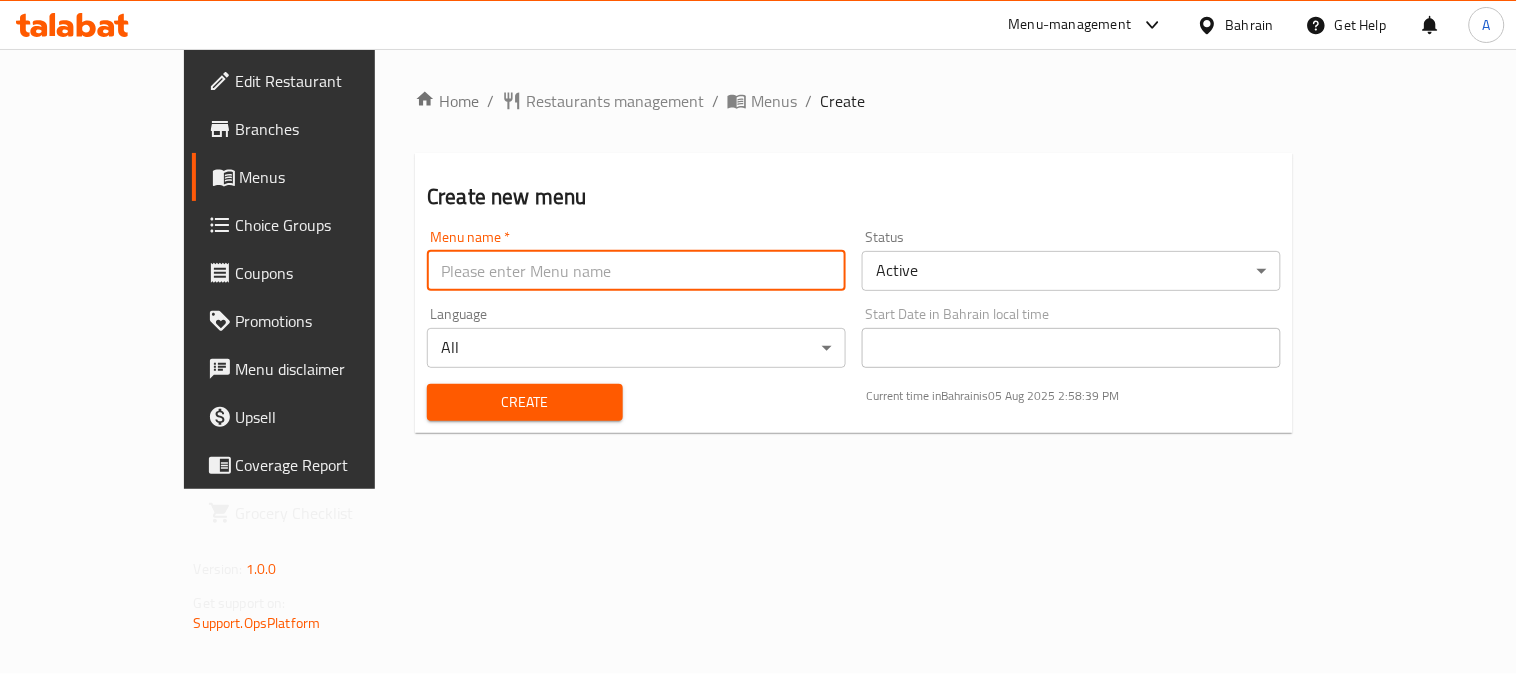 type on "ى" 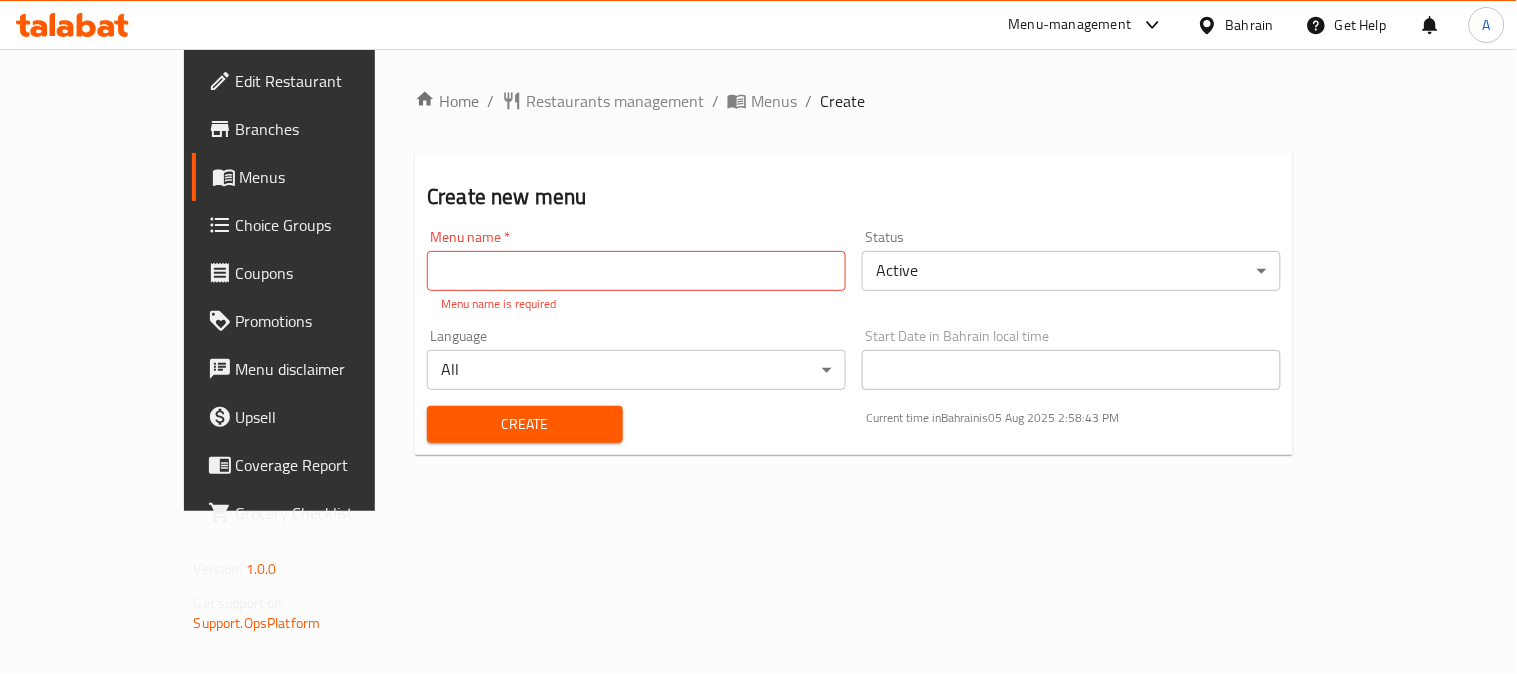 click at bounding box center (636, 271) 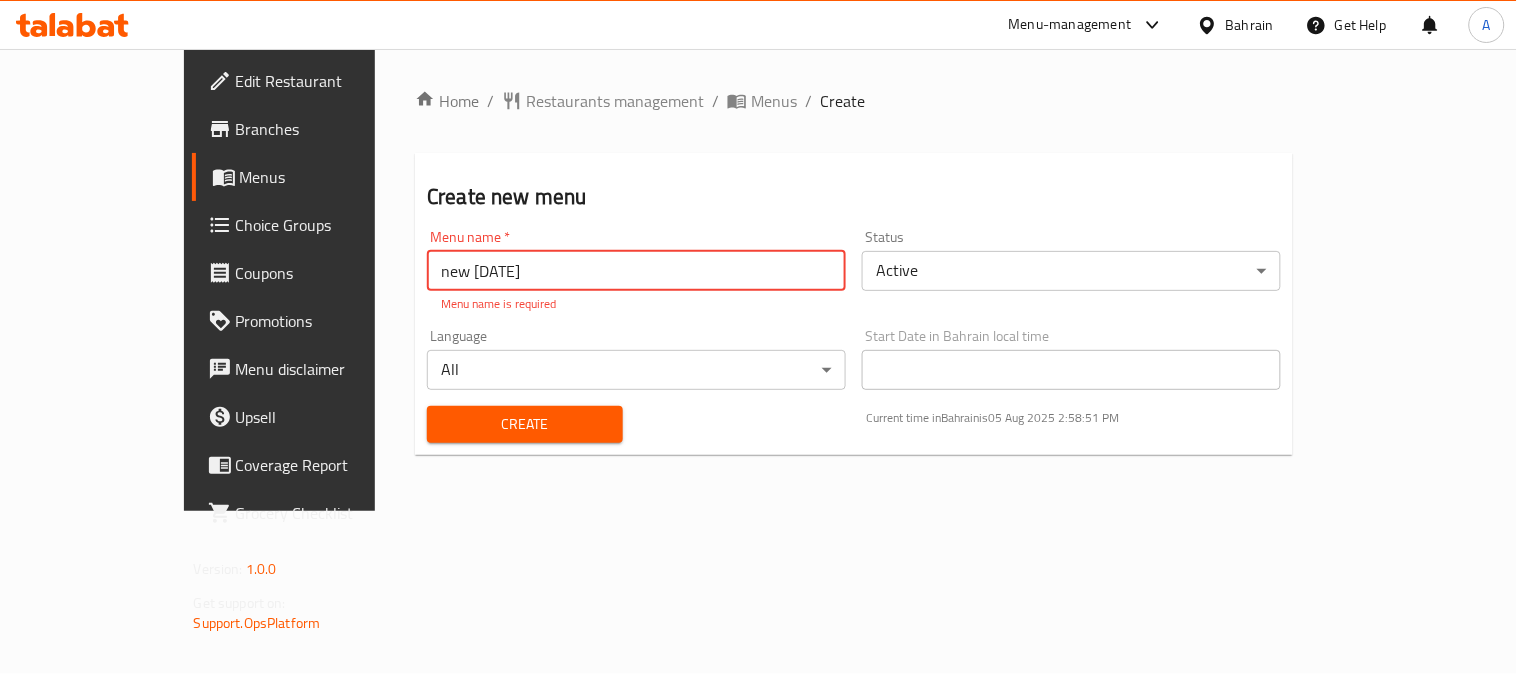 type on "new 5/8/2025" 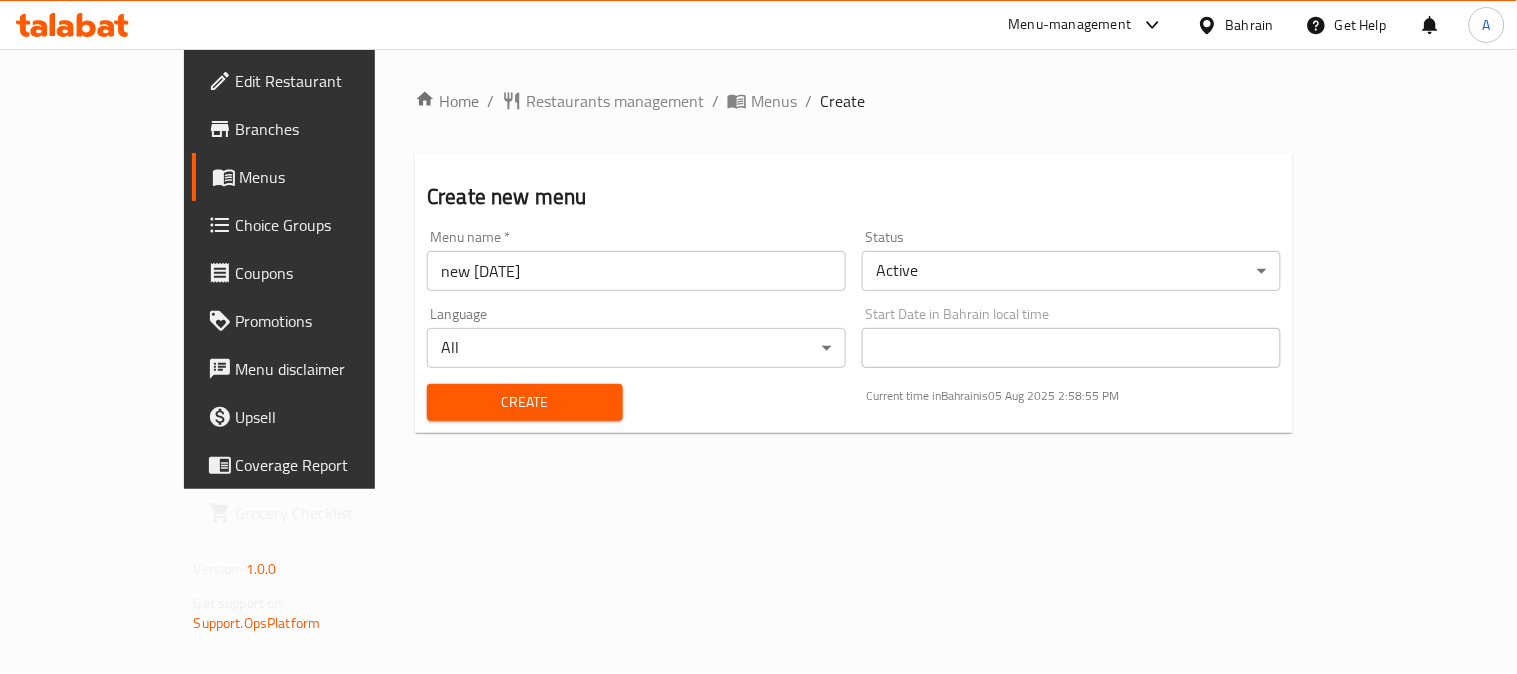 click on "Create" at bounding box center [525, 402] 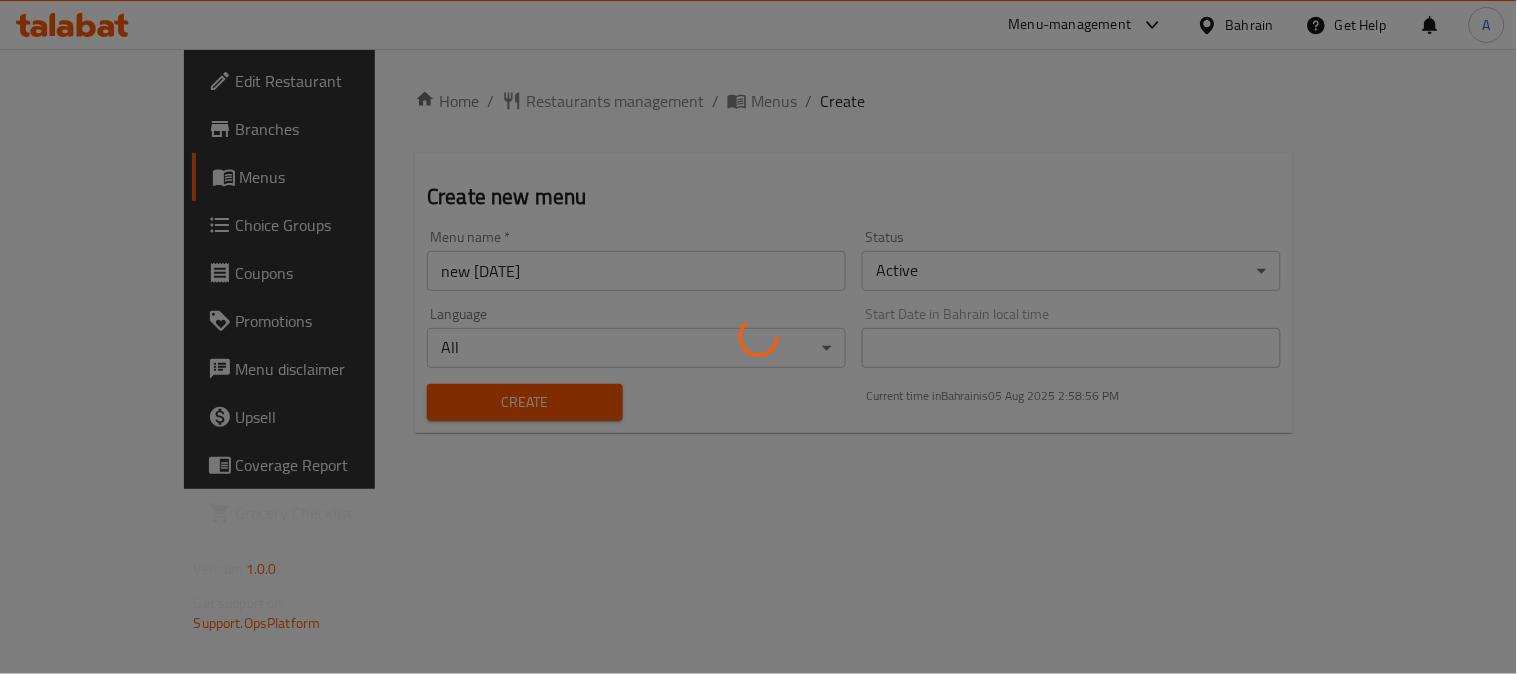type 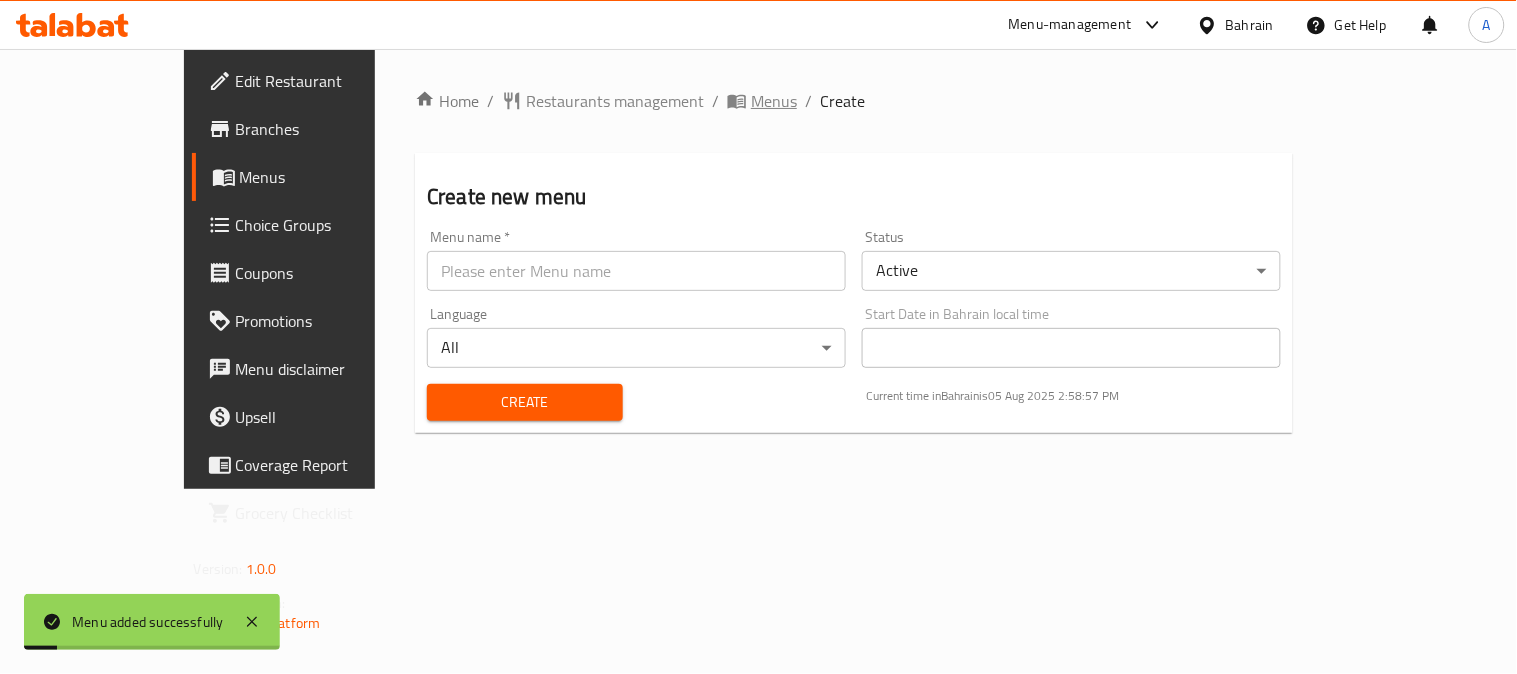 click on "Menus" at bounding box center (774, 101) 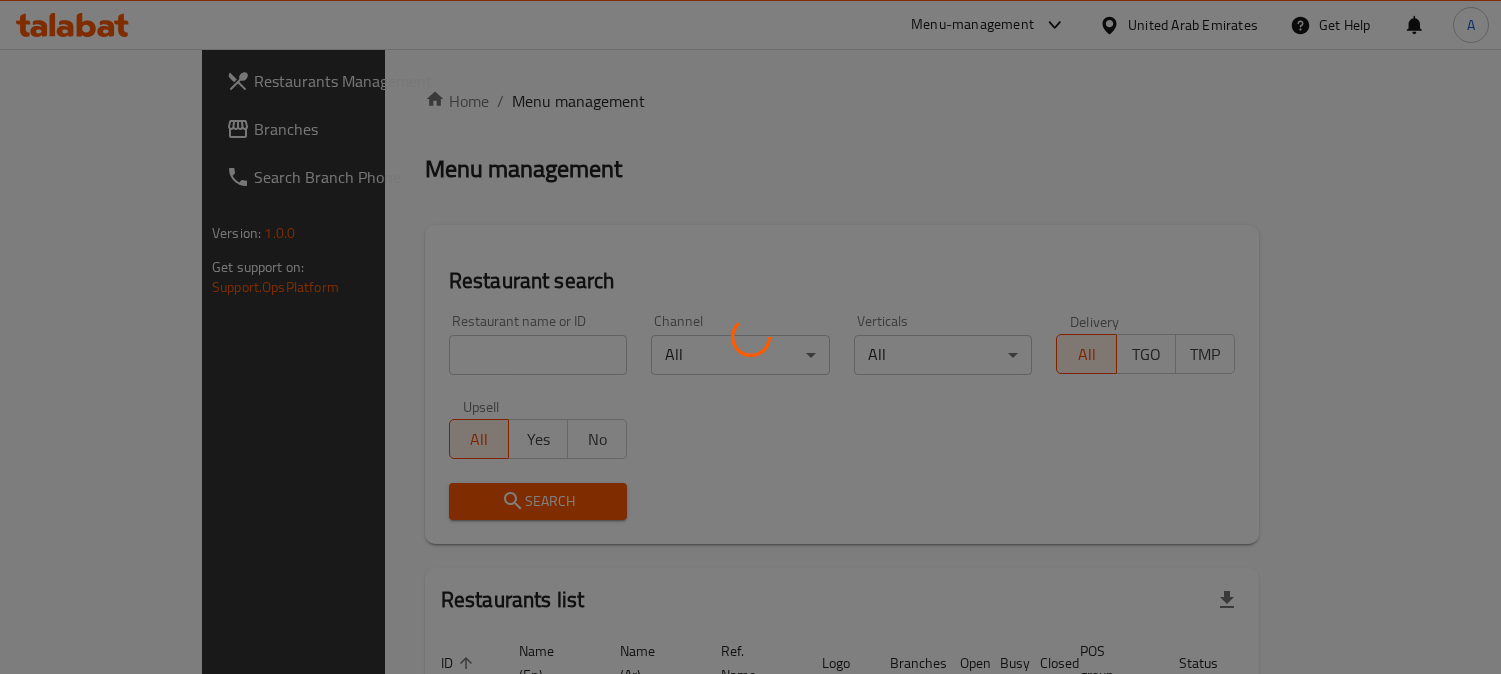 scroll, scrollTop: 0, scrollLeft: 0, axis: both 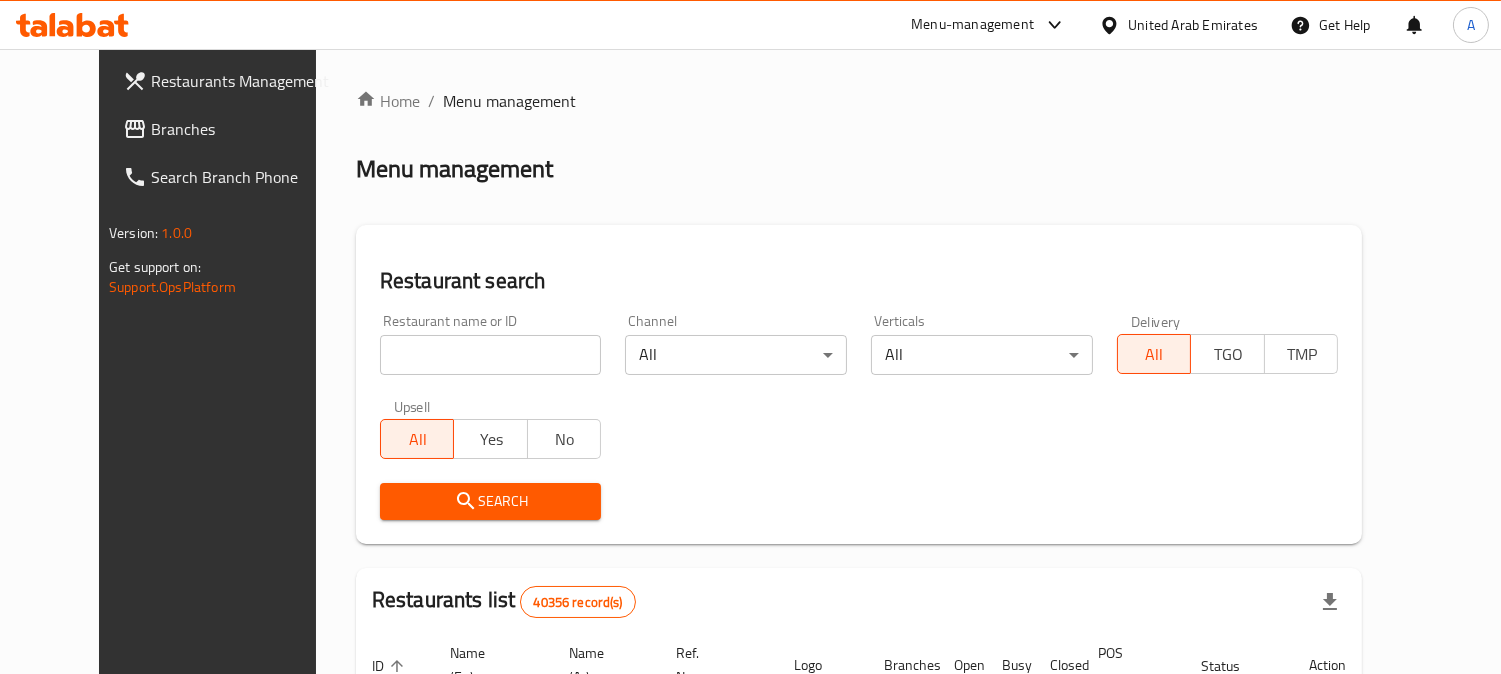 click on "United Arab Emirates" at bounding box center [1193, 25] 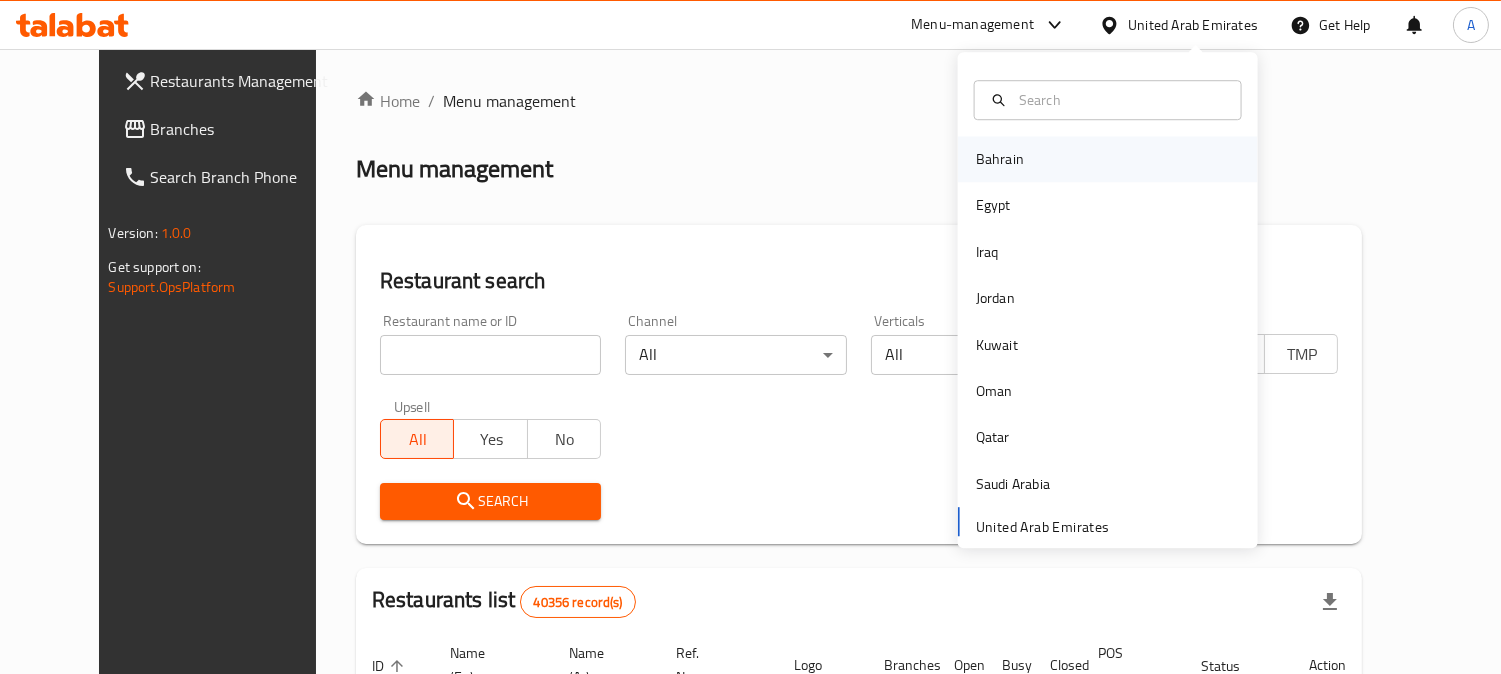click on "Bahrain" at bounding box center [1000, 159] 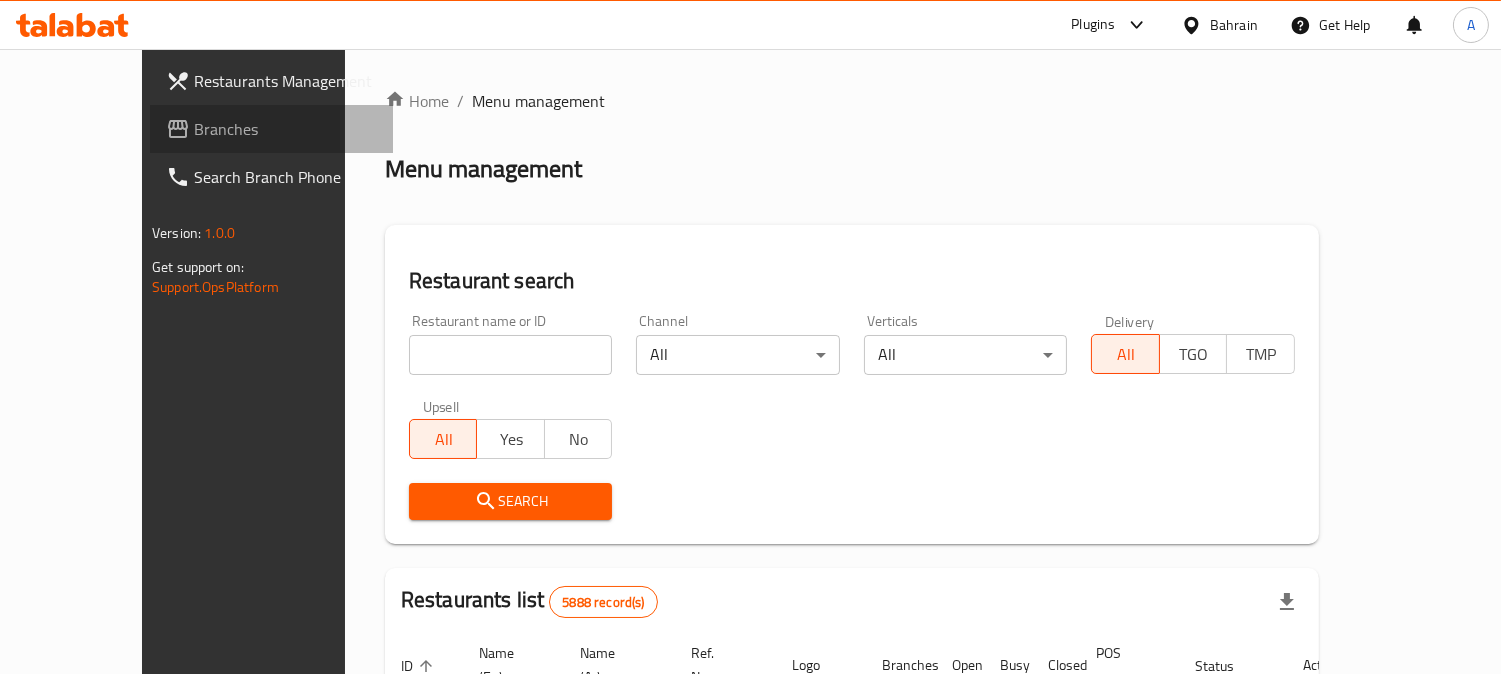 click on "Branches" at bounding box center [285, 129] 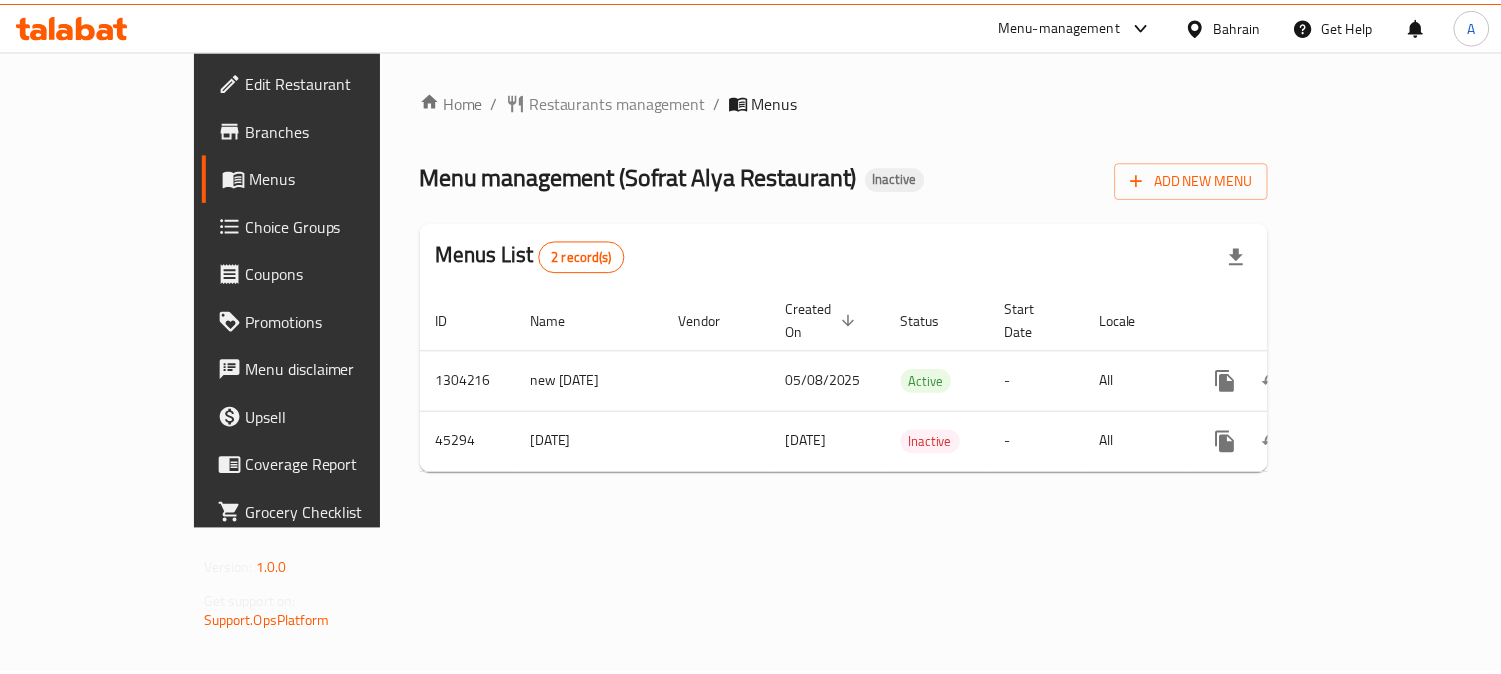 scroll, scrollTop: 0, scrollLeft: 0, axis: both 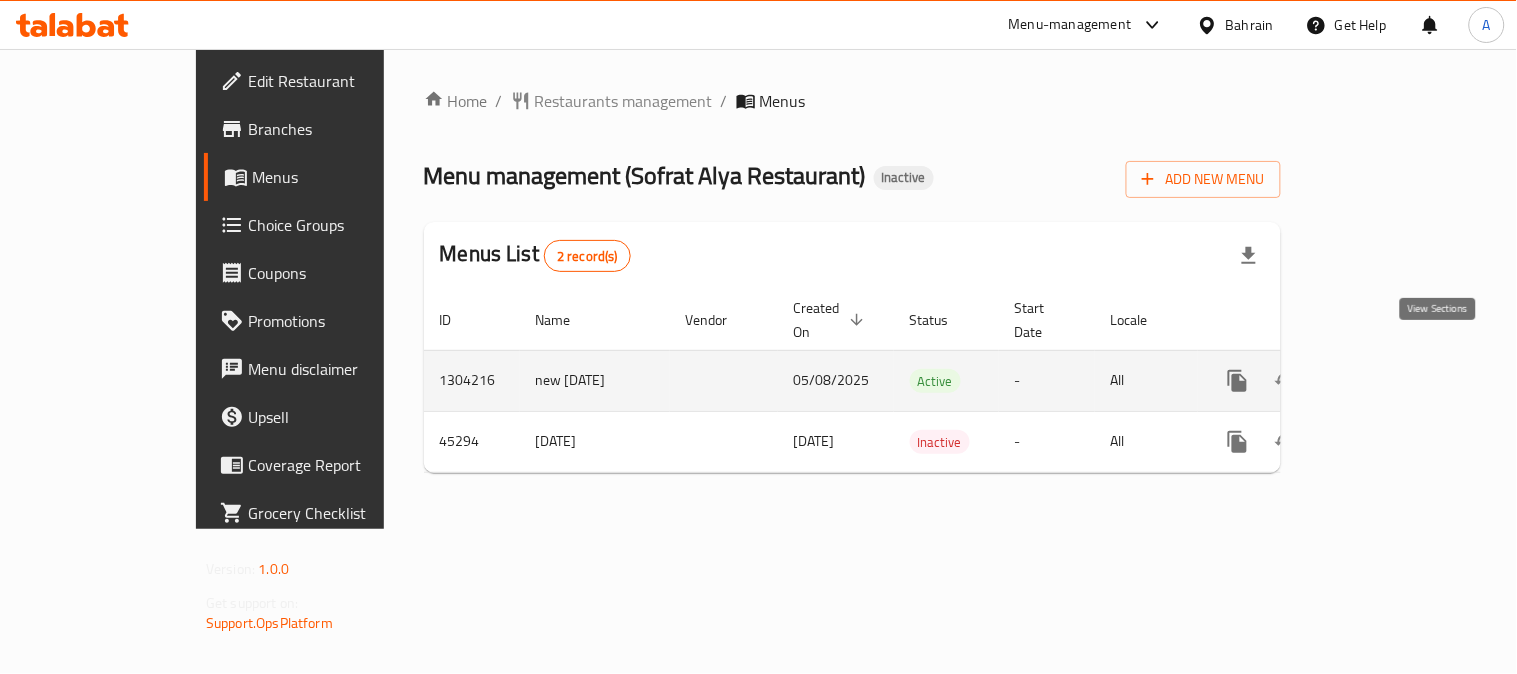 click 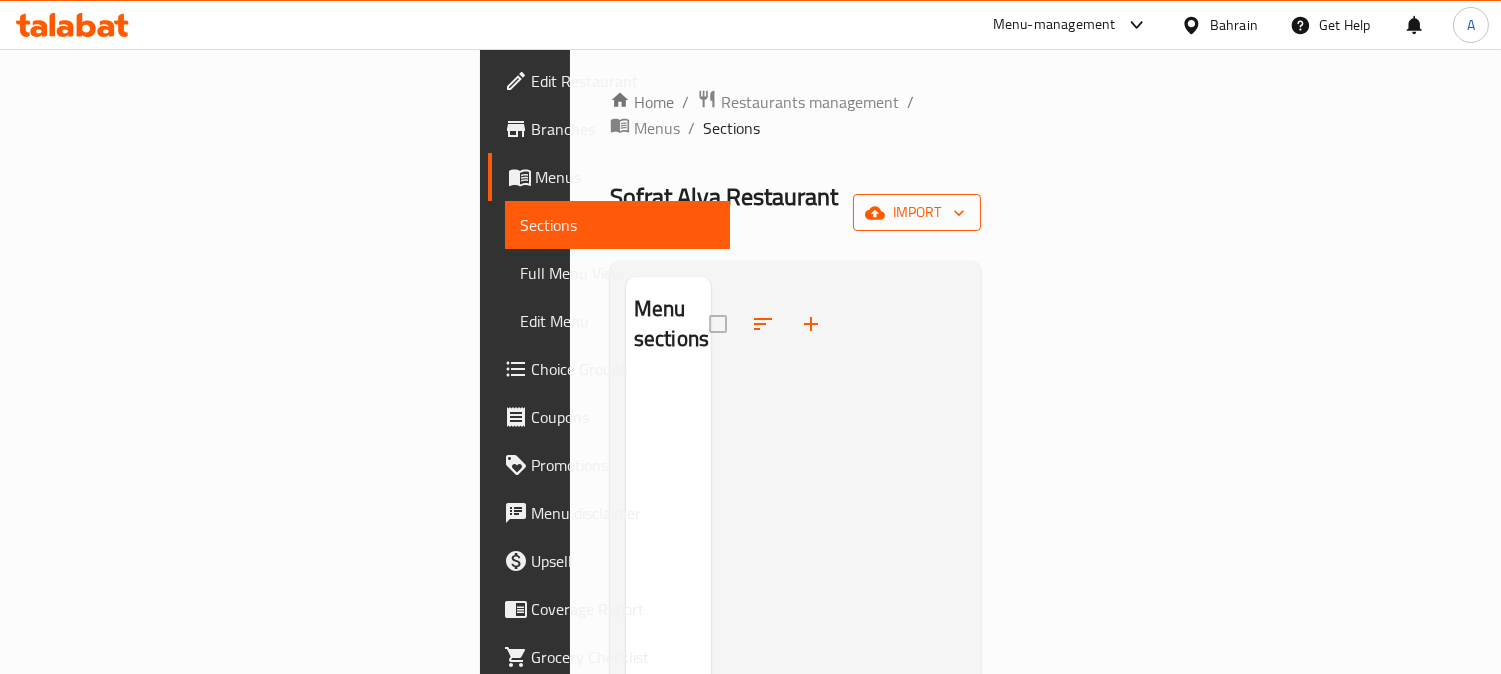 click on "import" at bounding box center (917, 212) 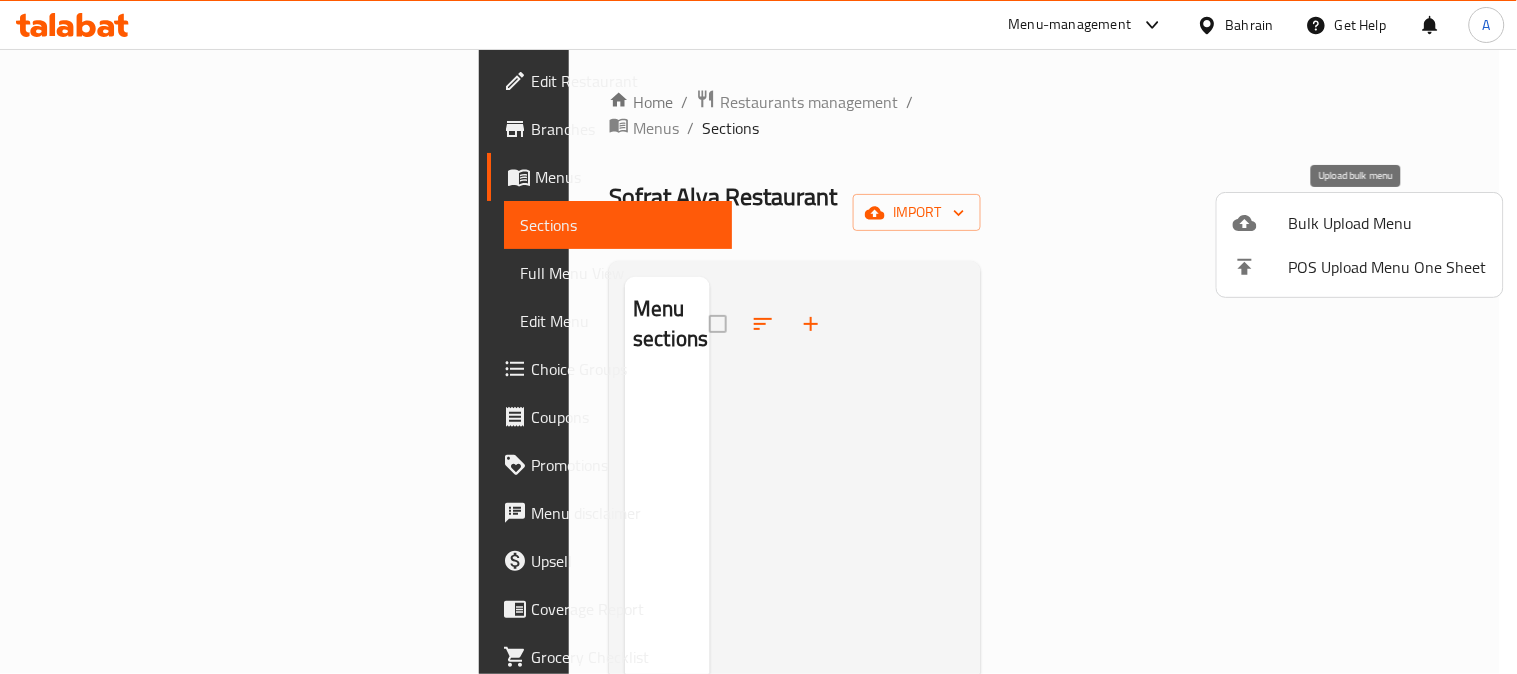 click on "Bulk Upload Menu" at bounding box center [1388, 223] 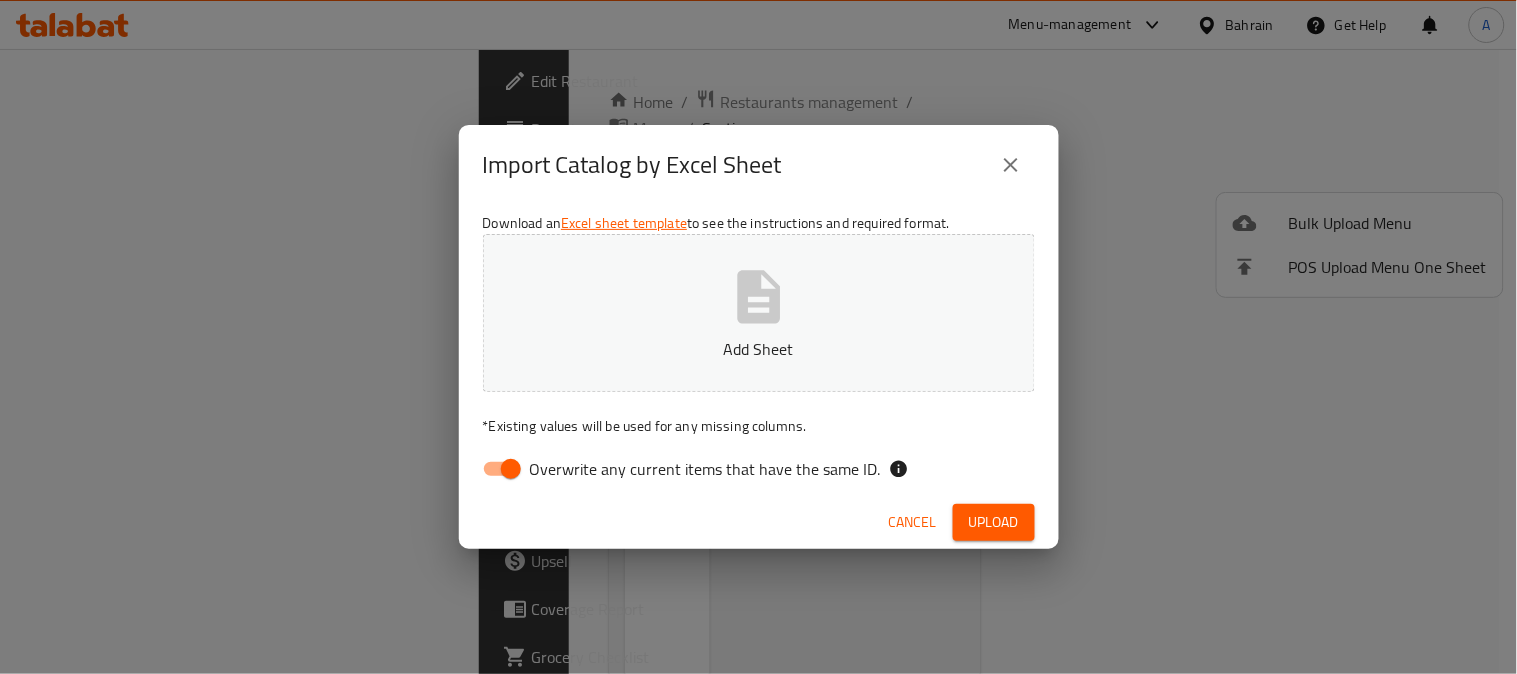 drag, startPoint x: 608, startPoint y: 467, endPoint x: 657, endPoint y: 446, distance: 53.310413 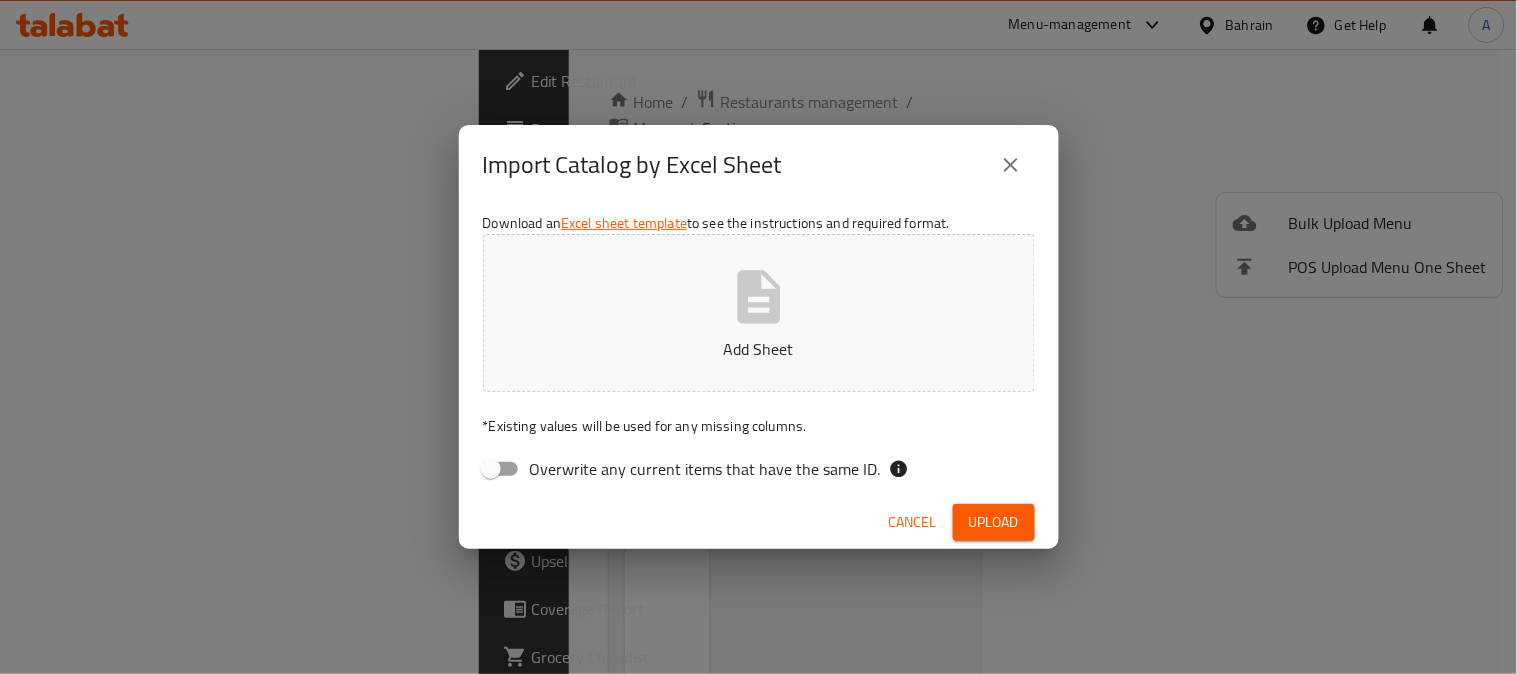 click on "Add Sheet" at bounding box center (759, 349) 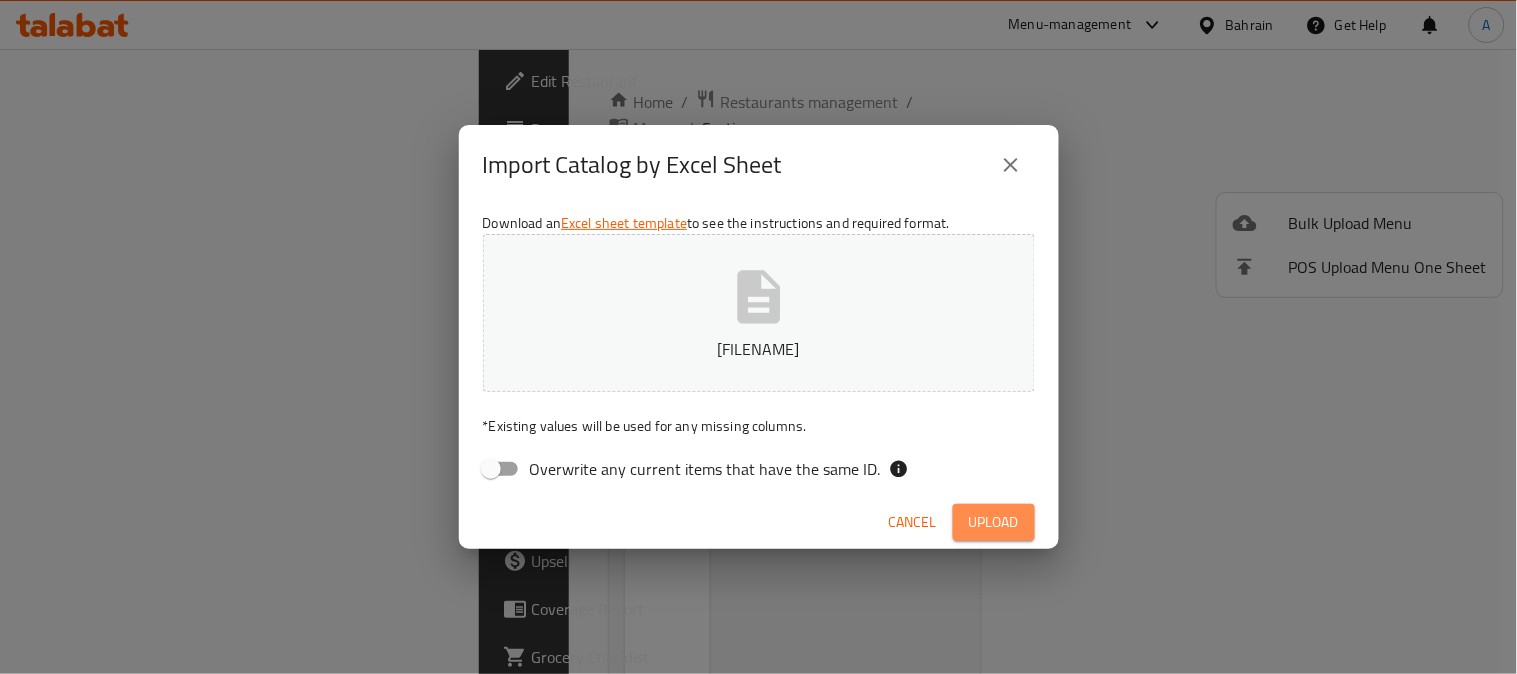 click on "Upload" at bounding box center [994, 522] 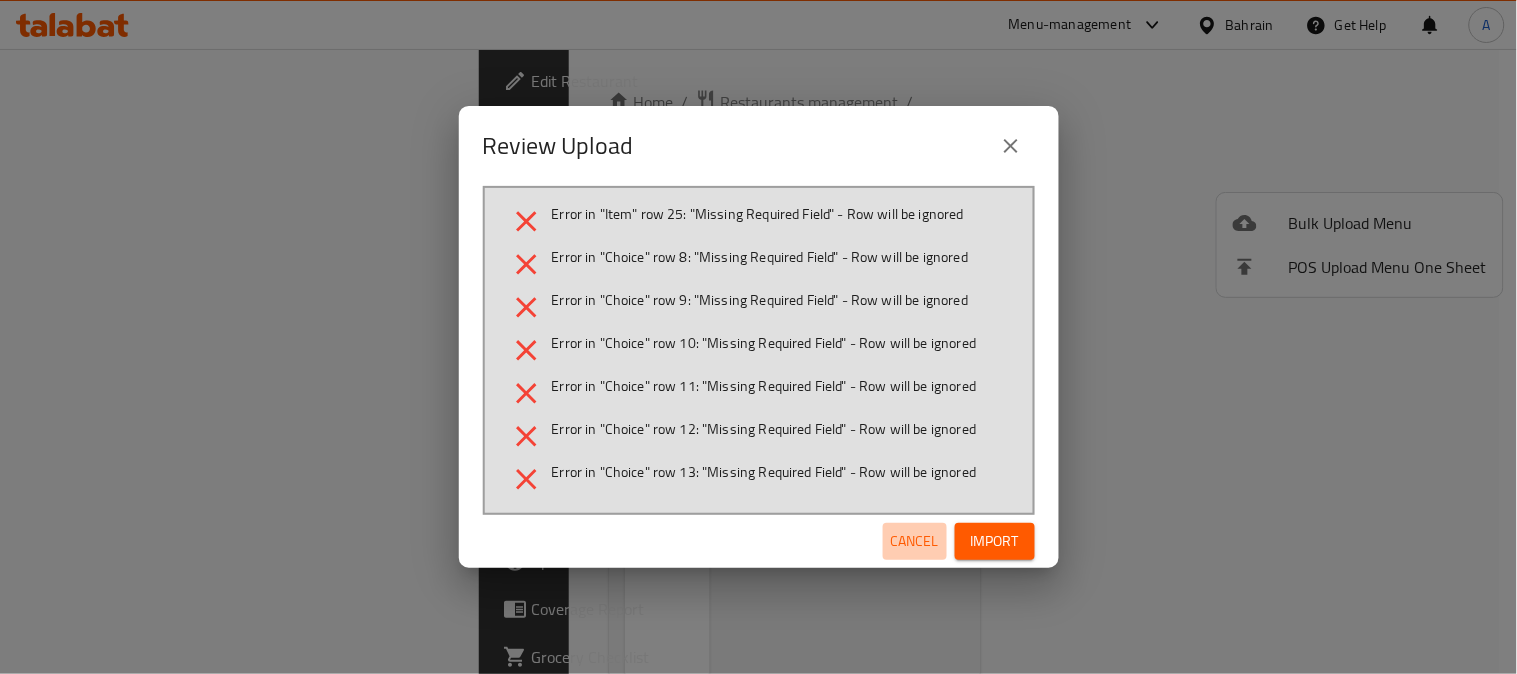 click on "Cancel" at bounding box center [915, 541] 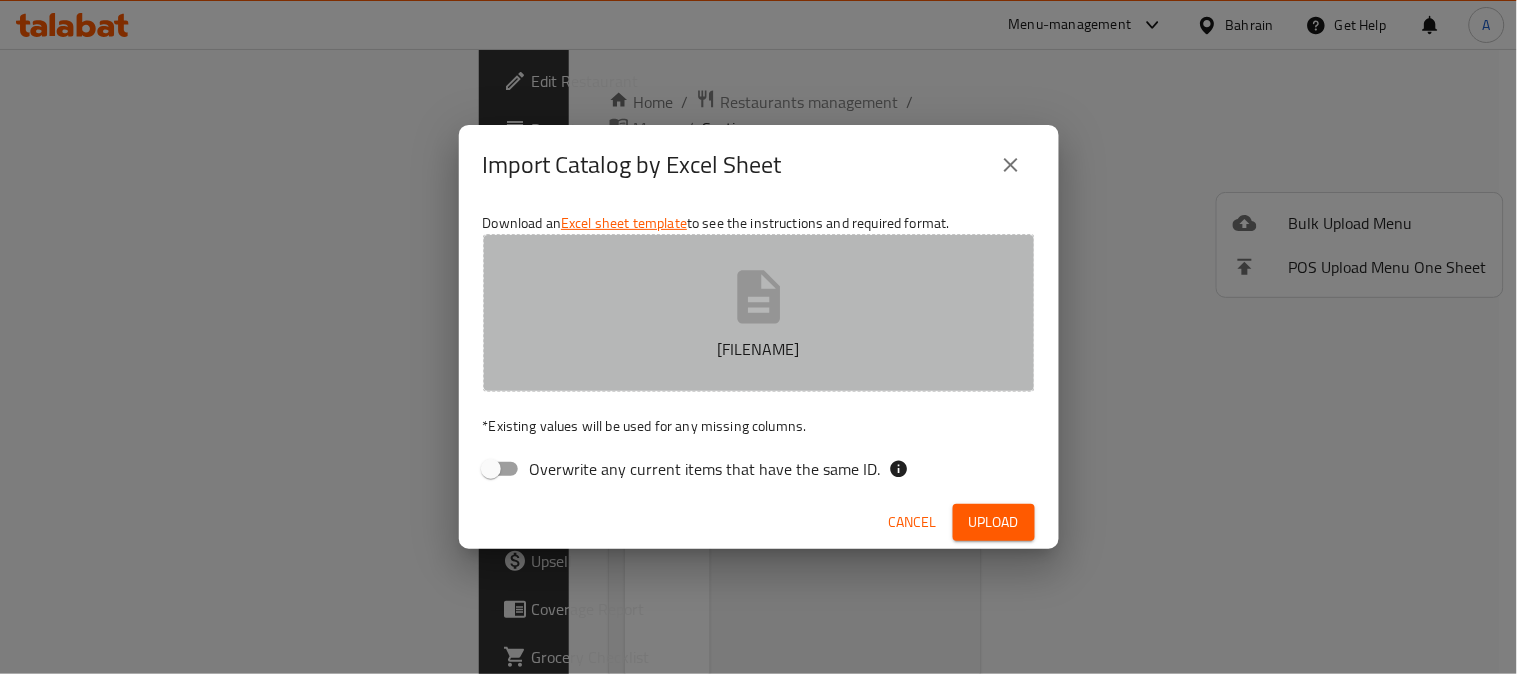 click 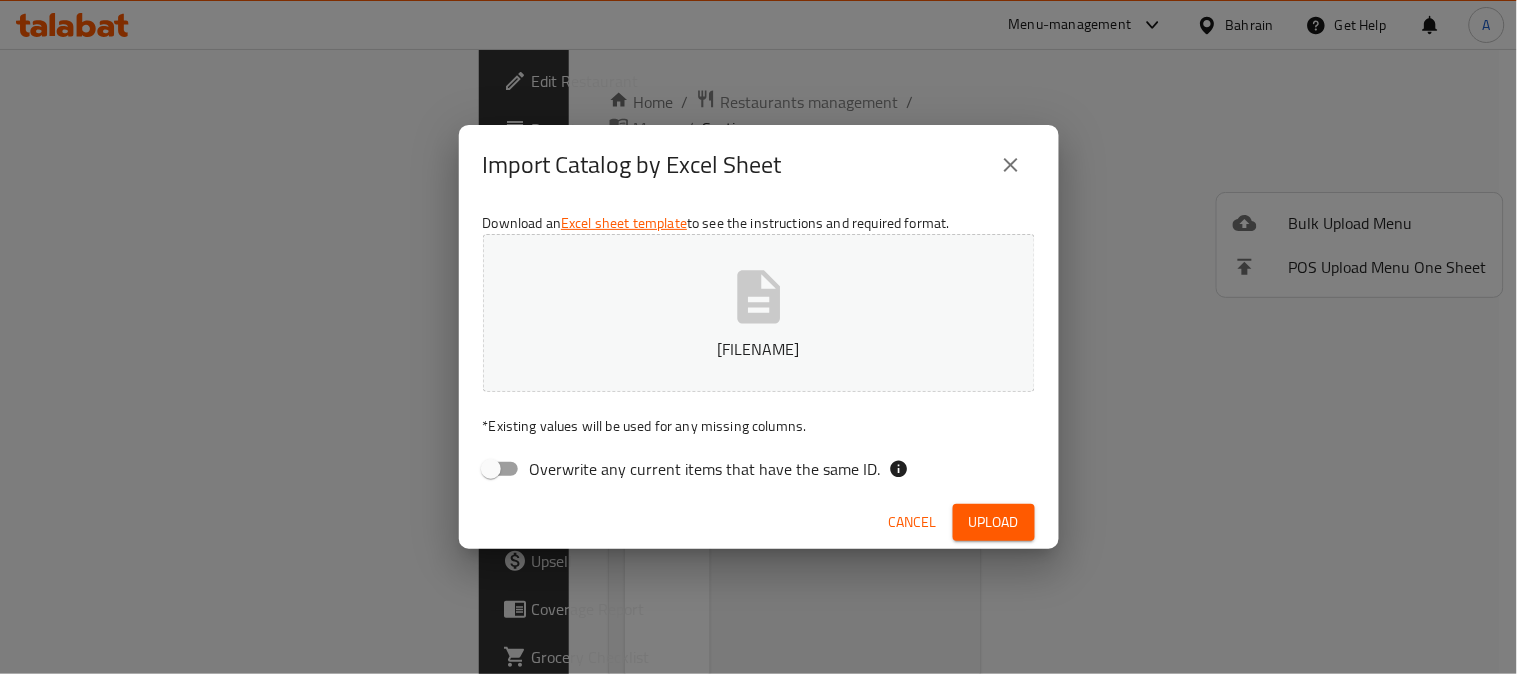 click on "Upload" at bounding box center (994, 522) 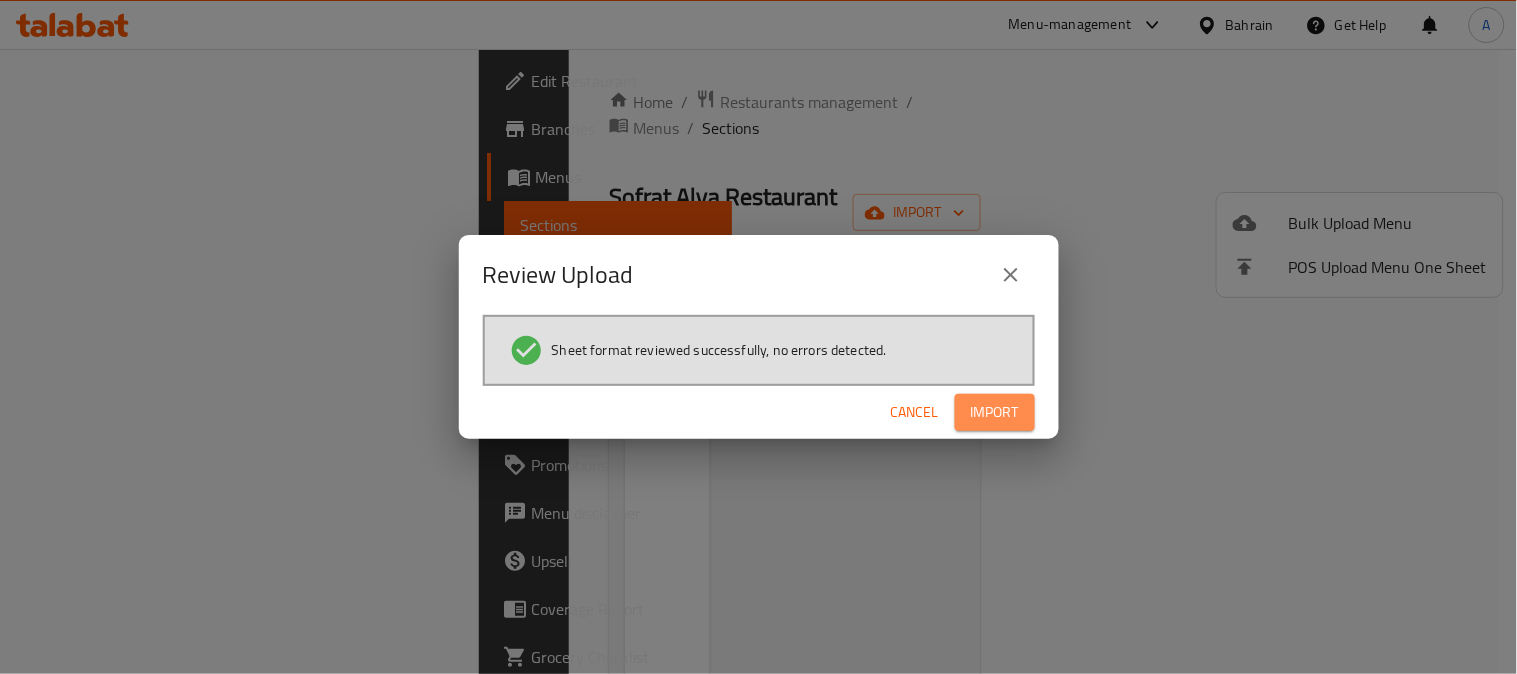 click on "Import" at bounding box center [995, 412] 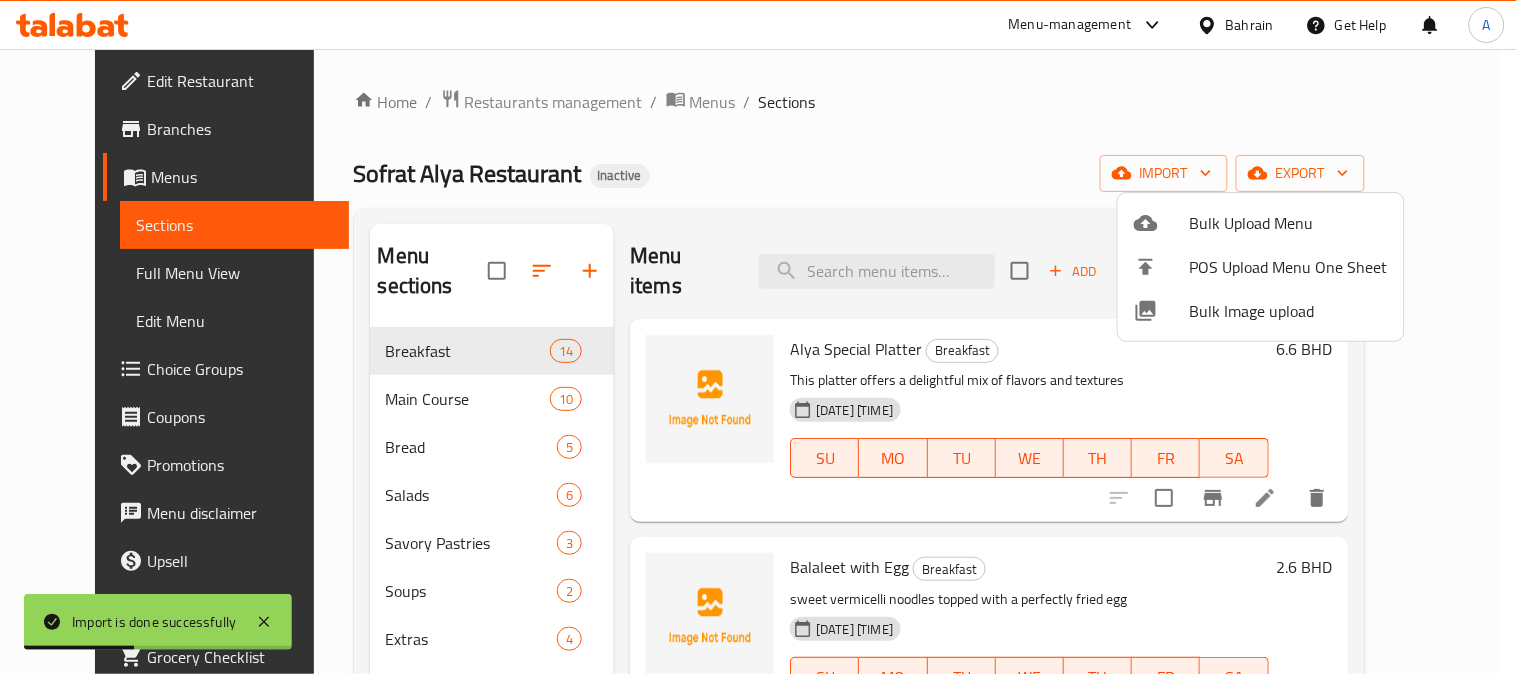 click at bounding box center [758, 337] 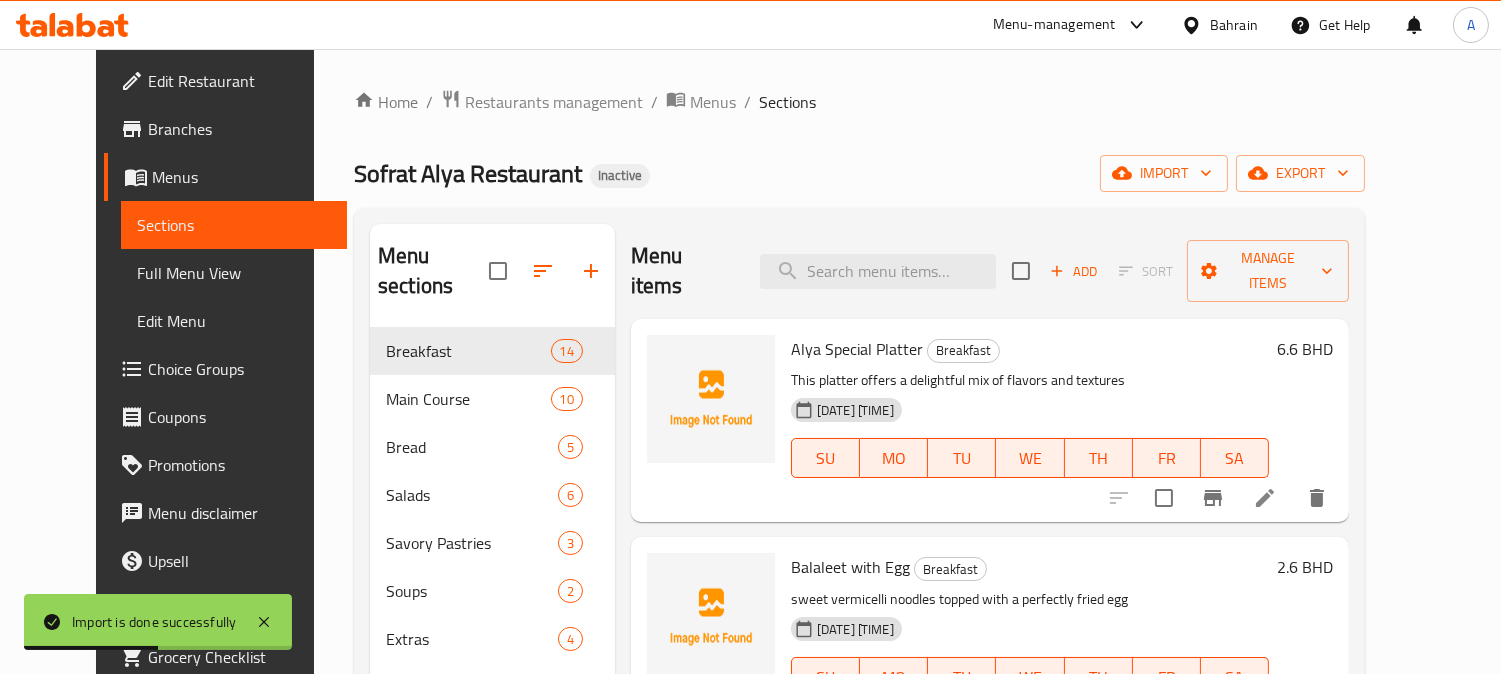 click on "Edit Restaurant" at bounding box center (239, 81) 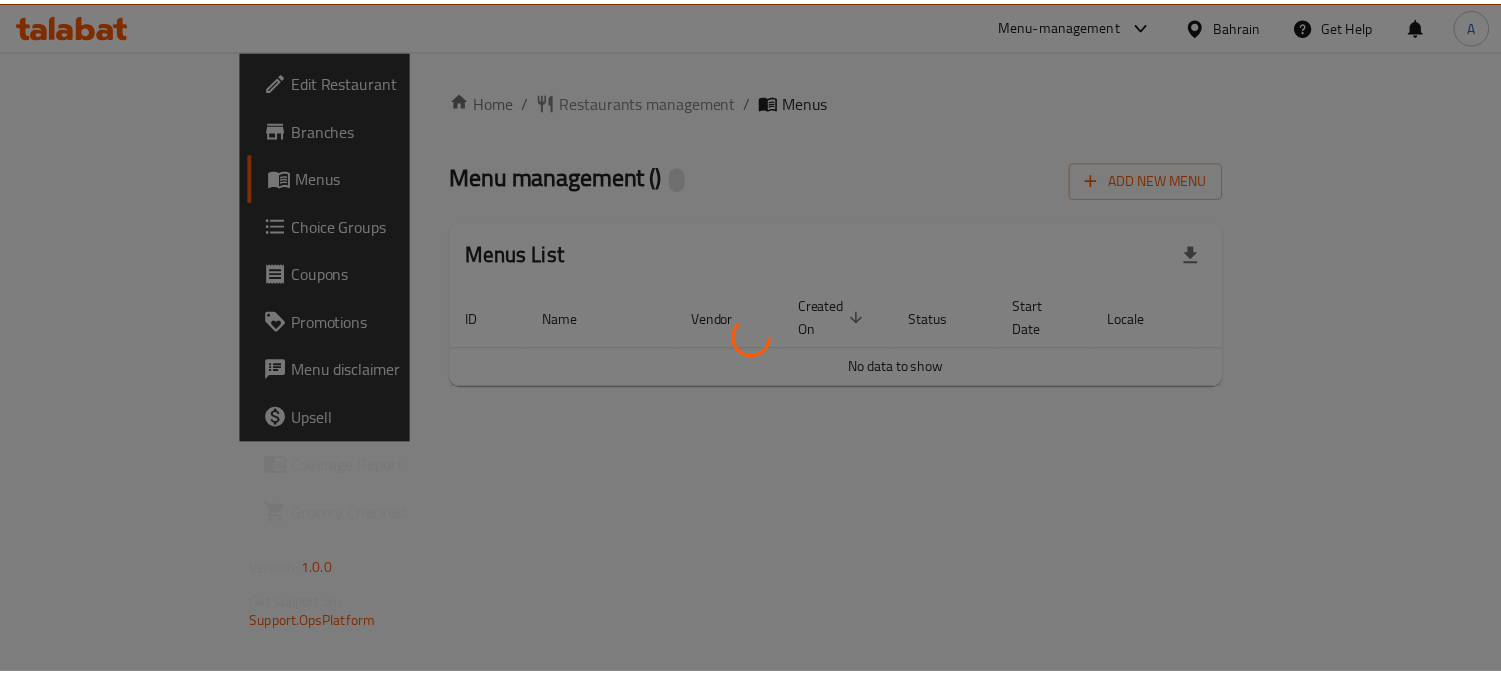 scroll, scrollTop: 0, scrollLeft: 0, axis: both 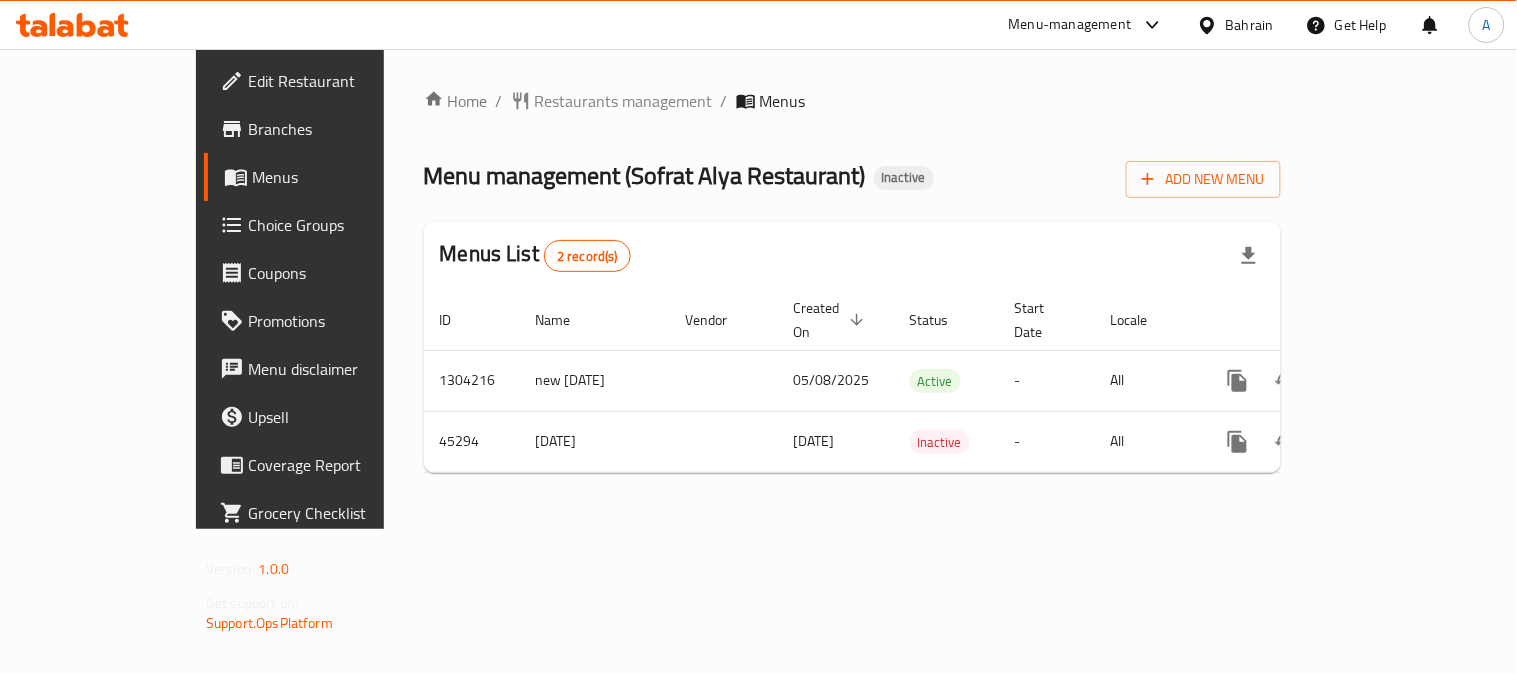 click on "Menus" at bounding box center (342, 177) 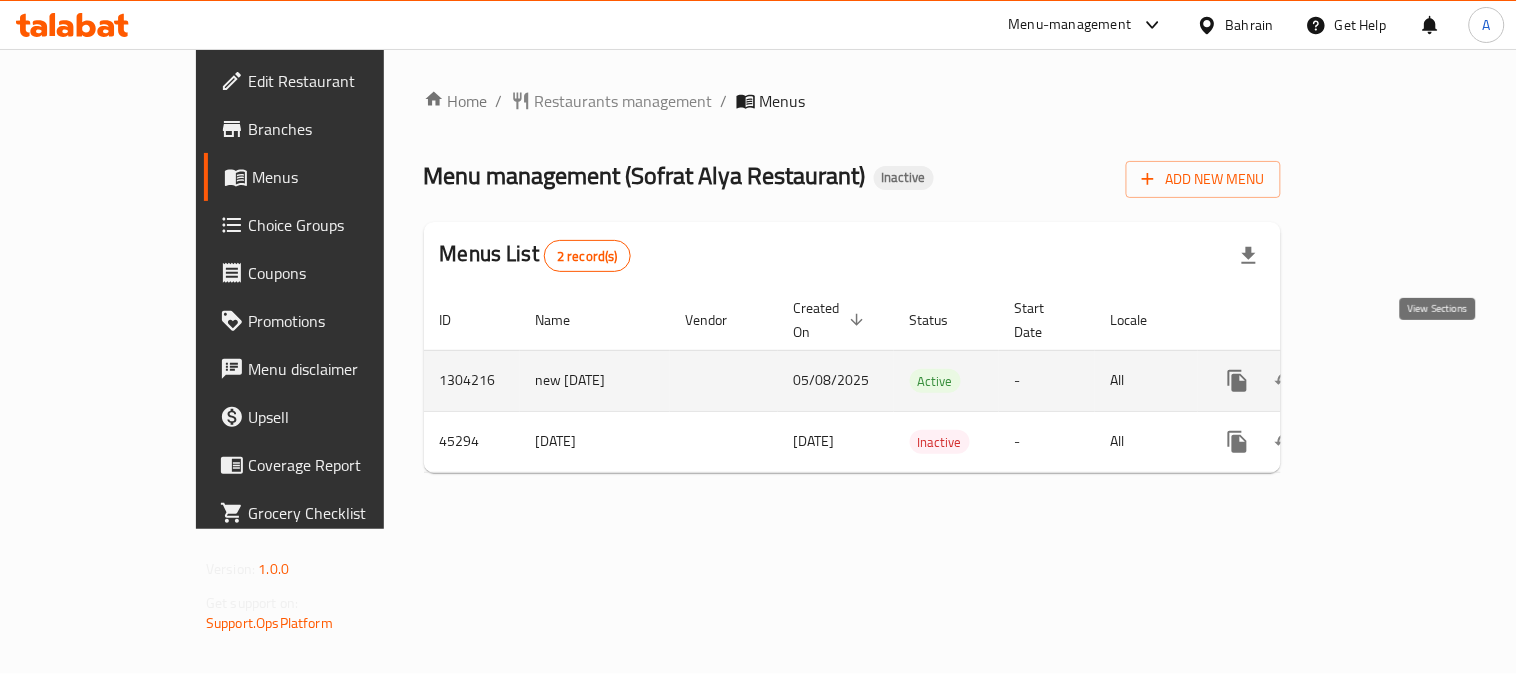 click 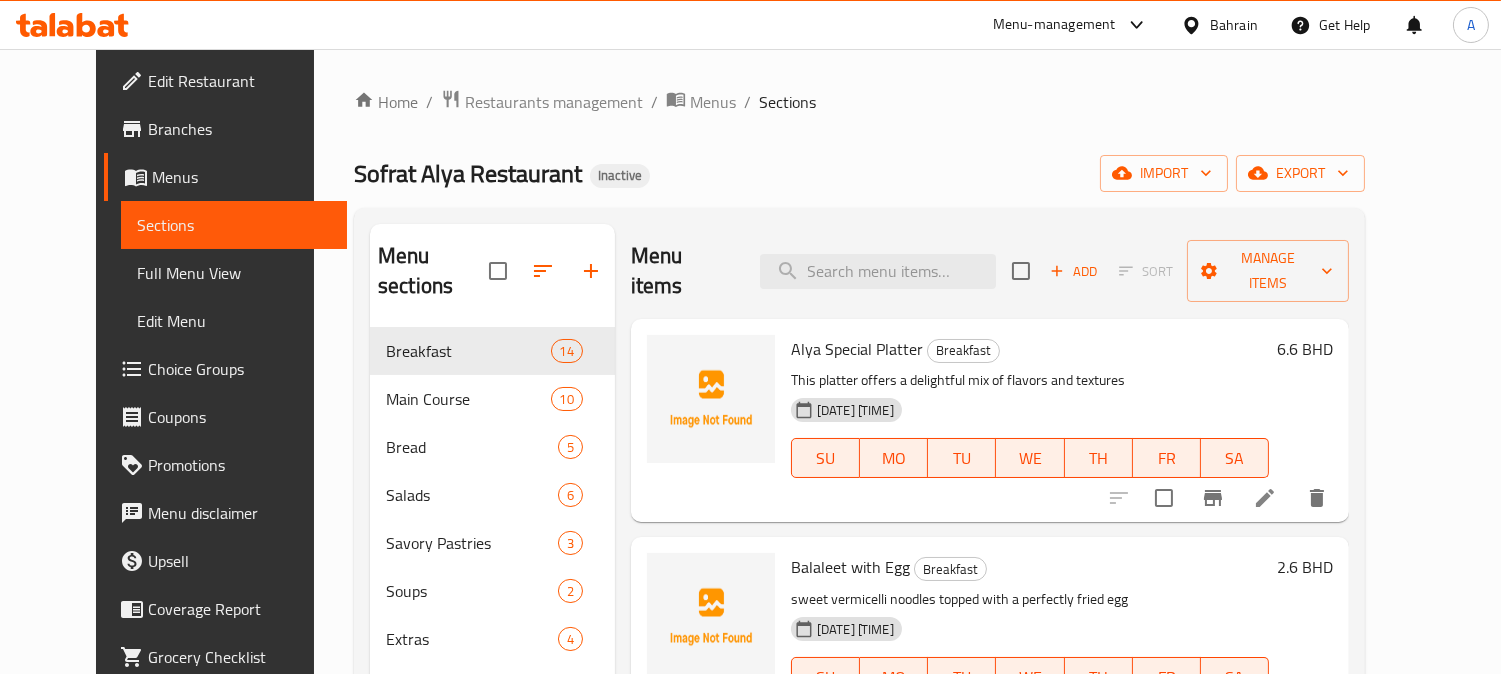 drag, startPoint x: 702, startPoint y: 165, endPoint x: 683, endPoint y: 174, distance: 21.023796 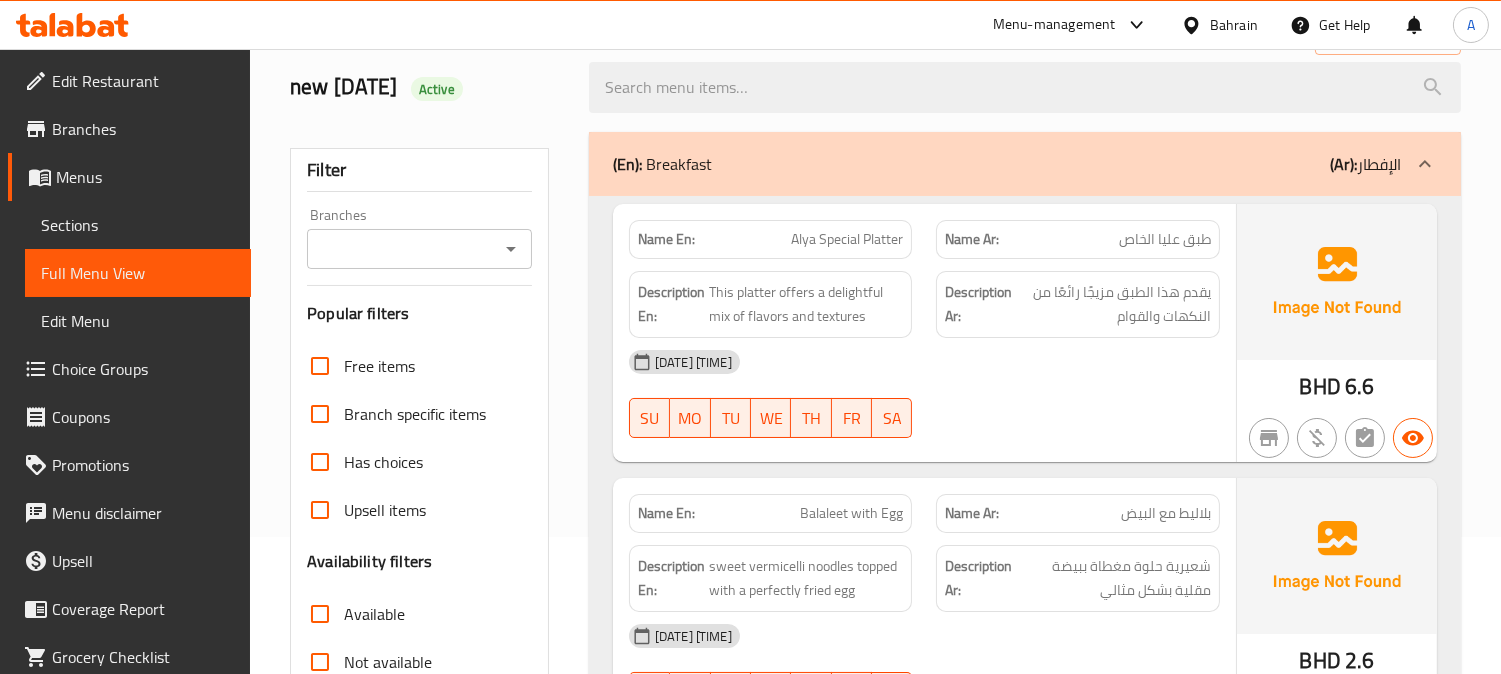 scroll, scrollTop: 333, scrollLeft: 0, axis: vertical 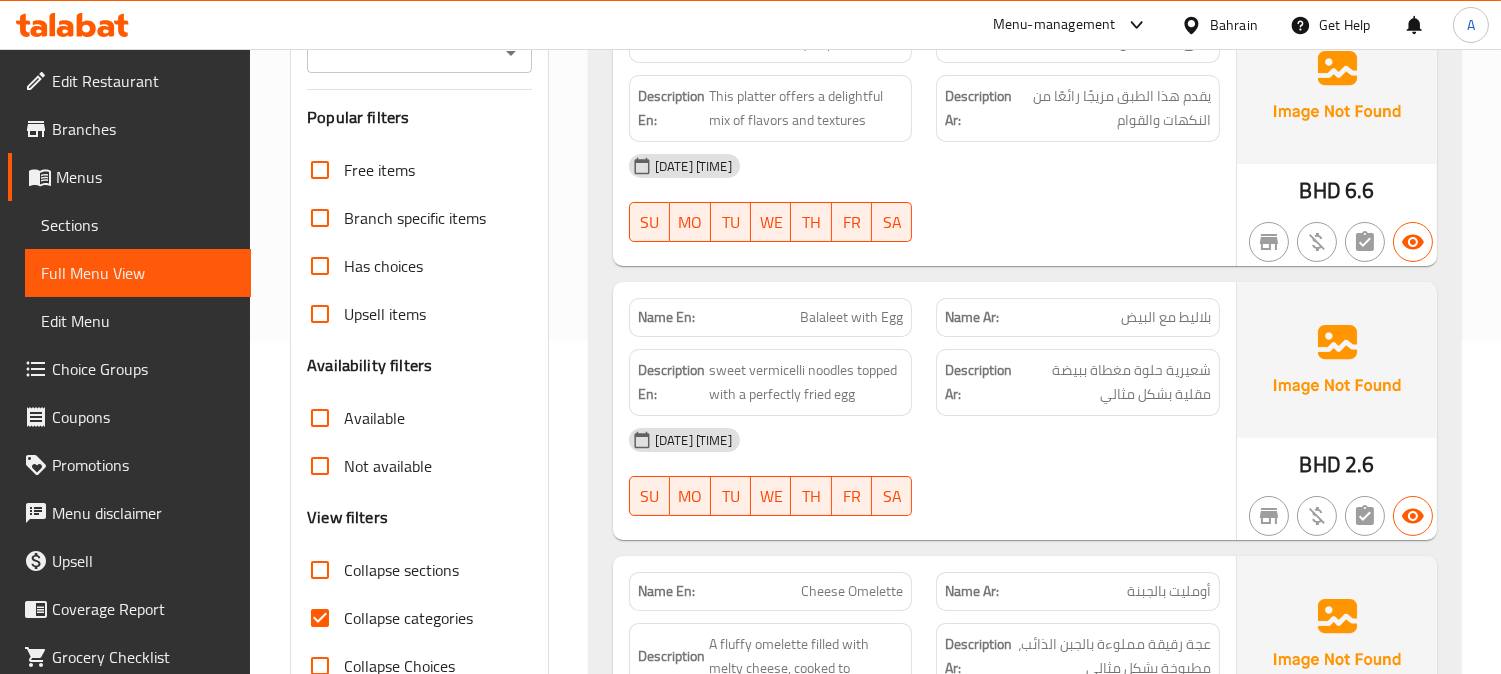 drag, startPoint x: 316, startPoint y: 612, endPoint x: 1124, endPoint y: 282, distance: 872.79095 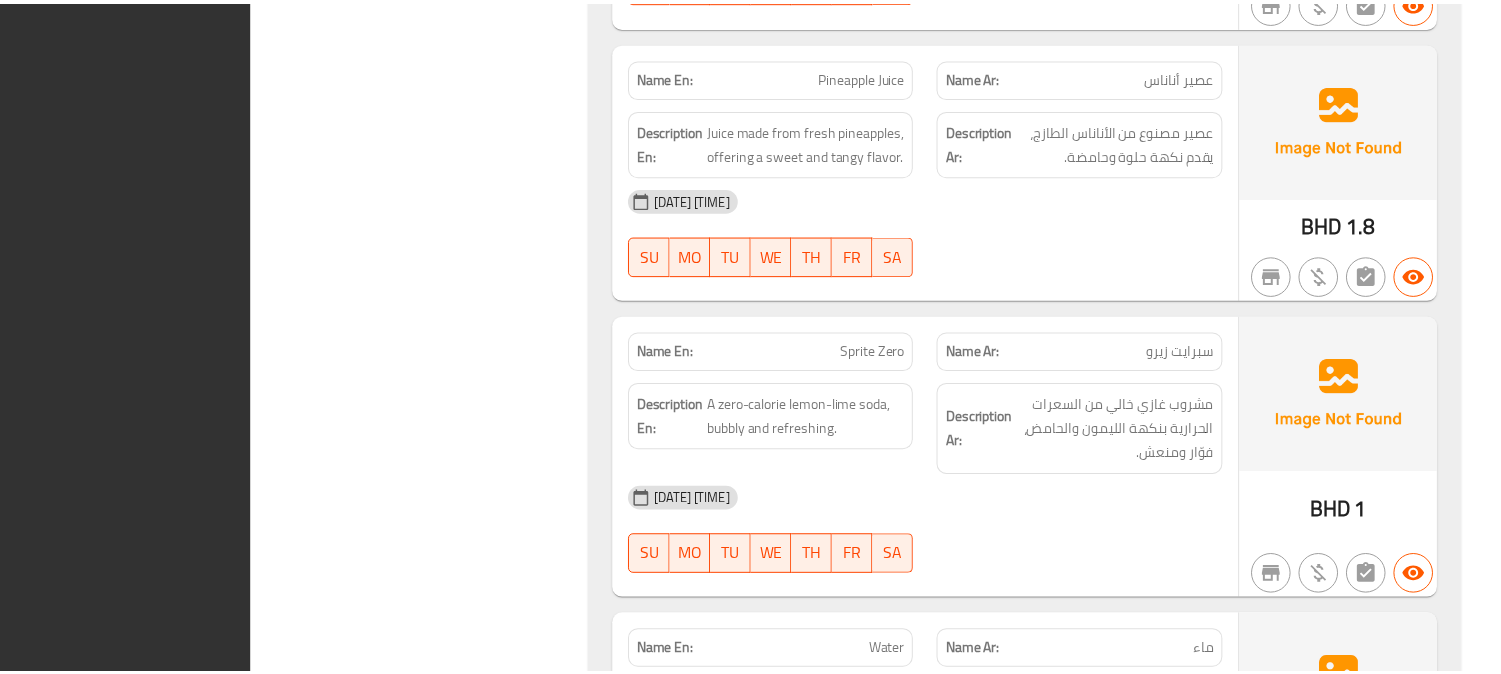 scroll, scrollTop: 17260, scrollLeft: 0, axis: vertical 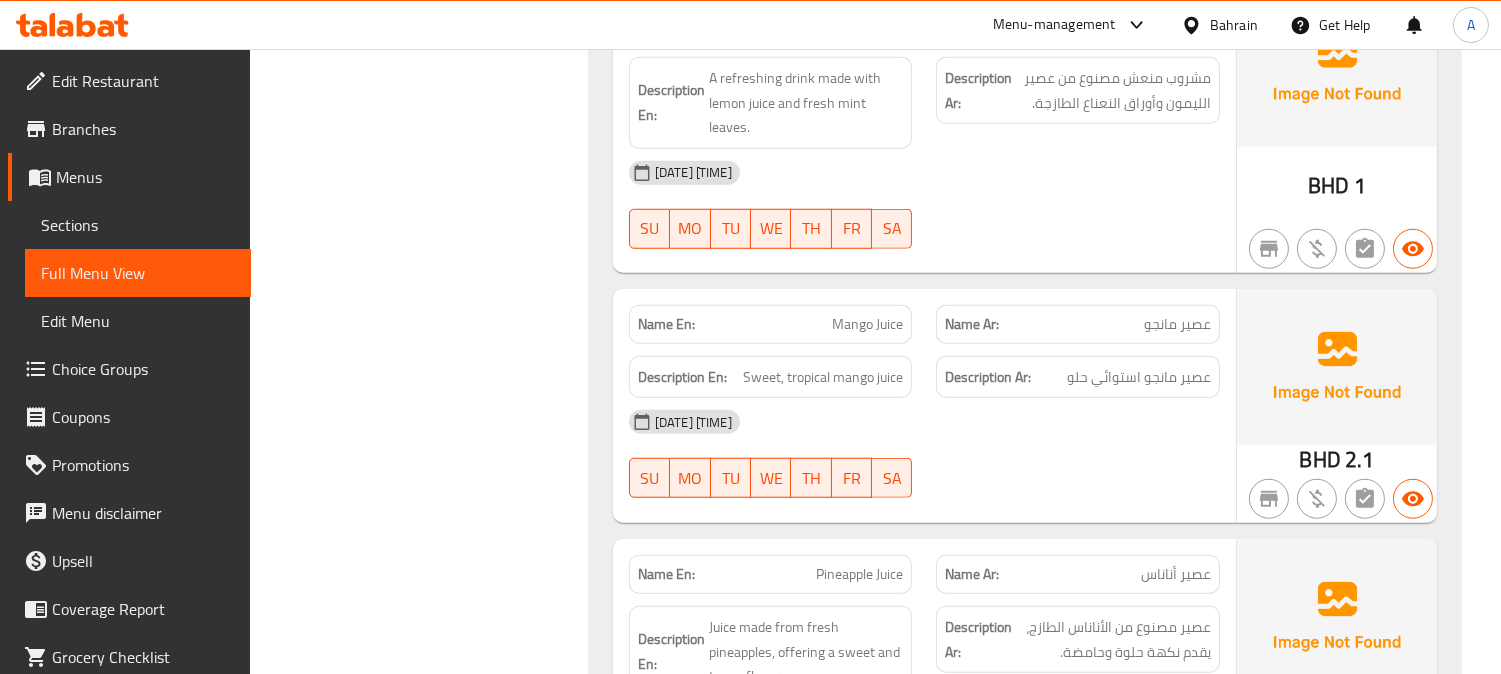 click on "Filter Branches Branches Popular filters Free items Branch specific items Has choices Upsell items Availability filters Available Not available View filters Collapse sections Collapse categories Collapse Choices" at bounding box center (427, -7457) 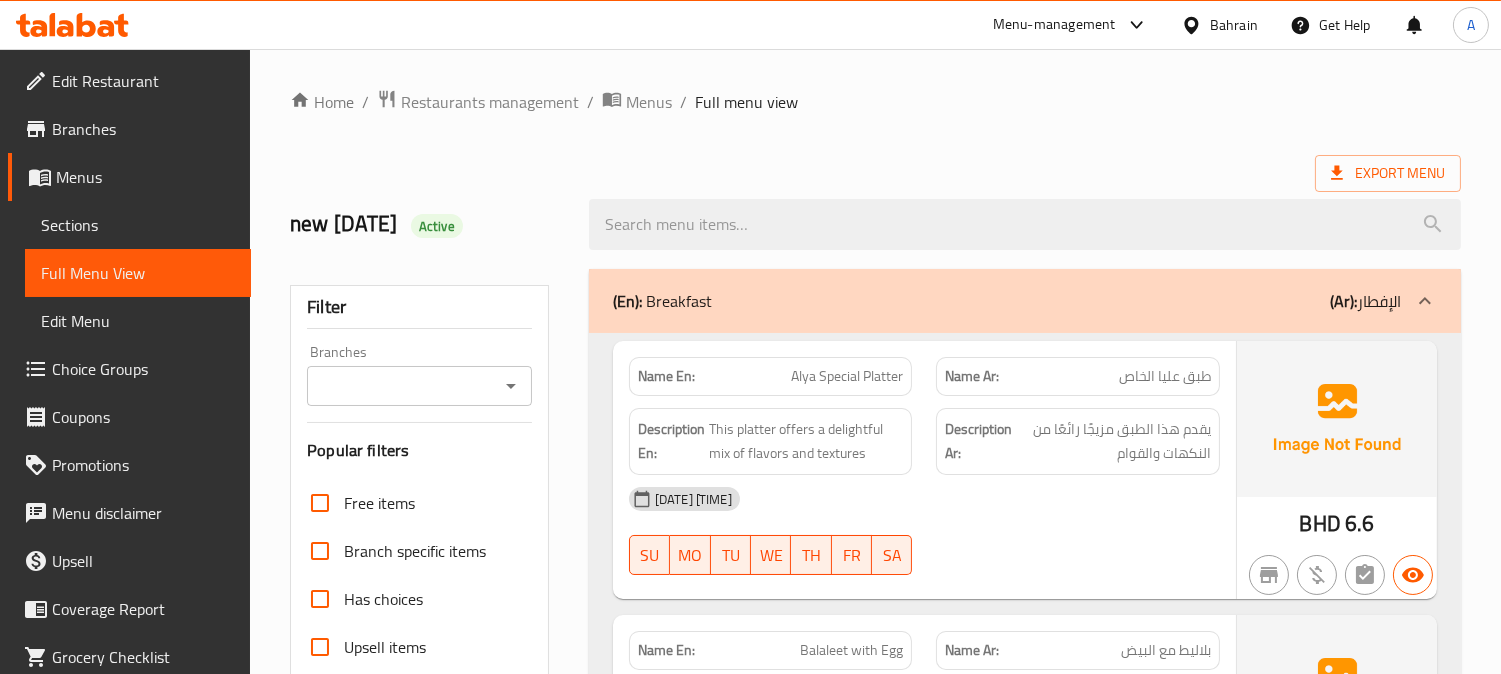 click on "Edit Restaurant" at bounding box center (143, 81) 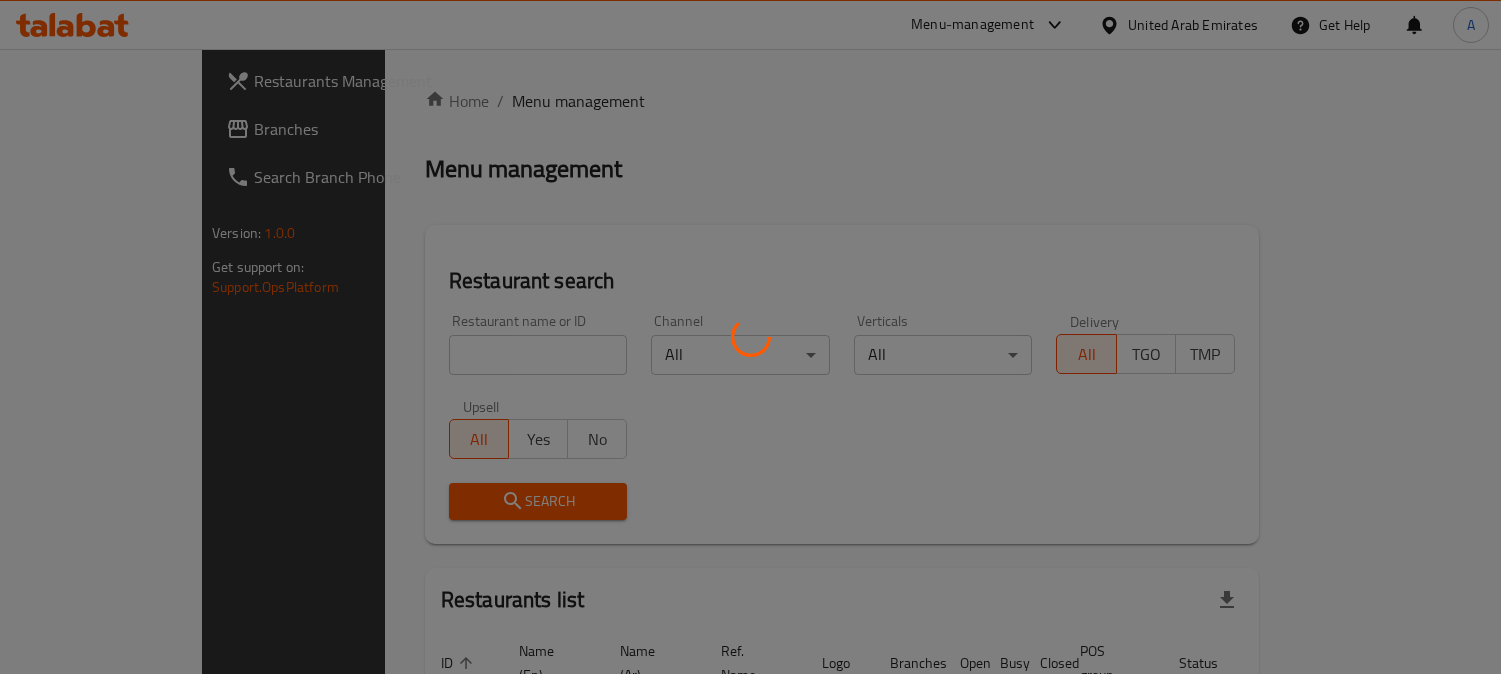 scroll, scrollTop: 0, scrollLeft: 0, axis: both 